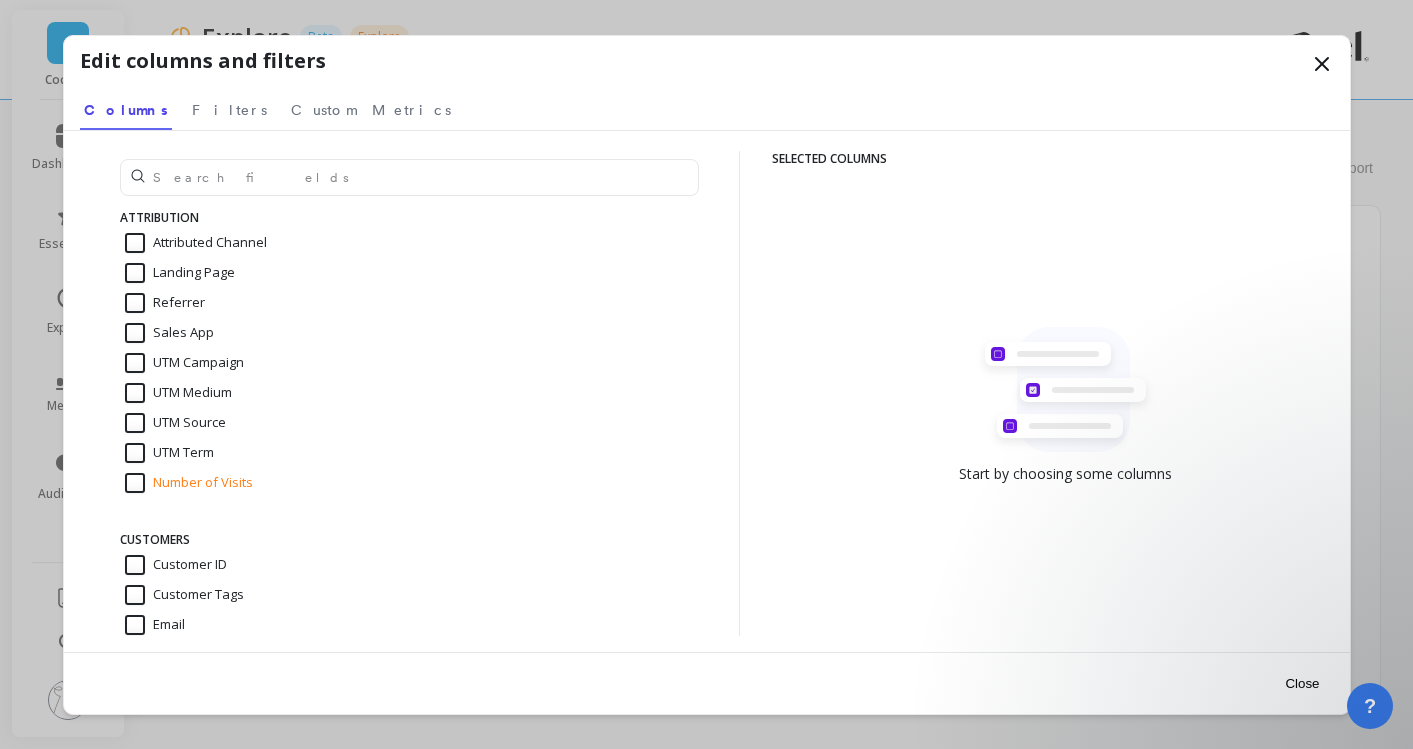 scroll, scrollTop: 0, scrollLeft: 0, axis: both 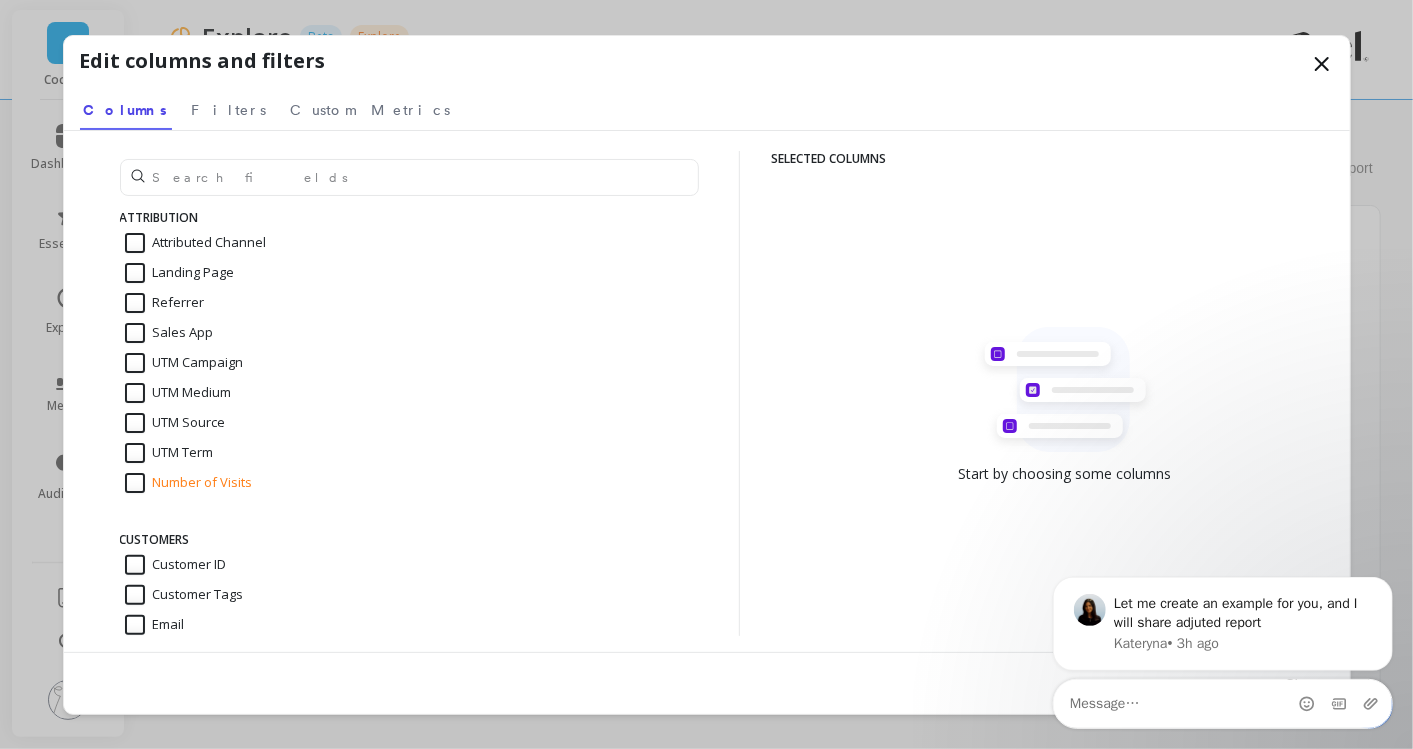 click 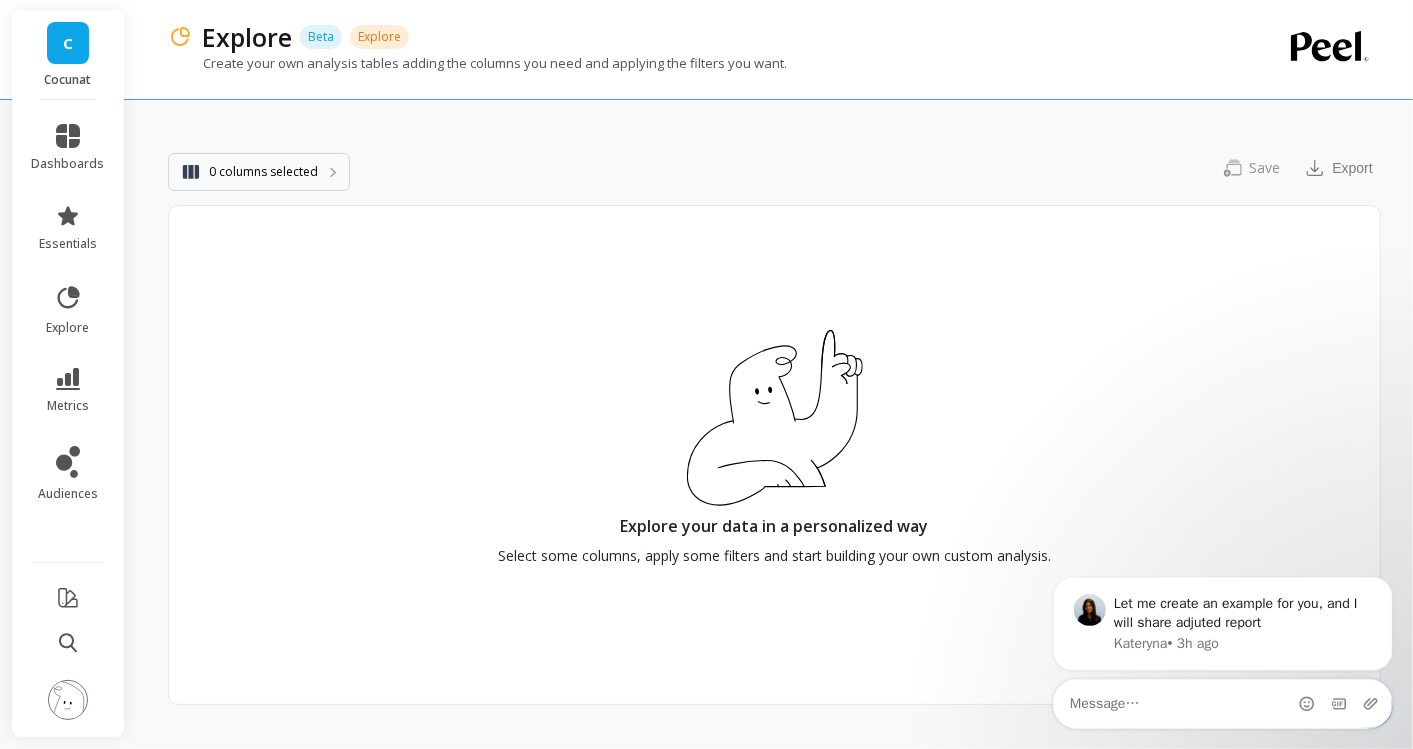 click 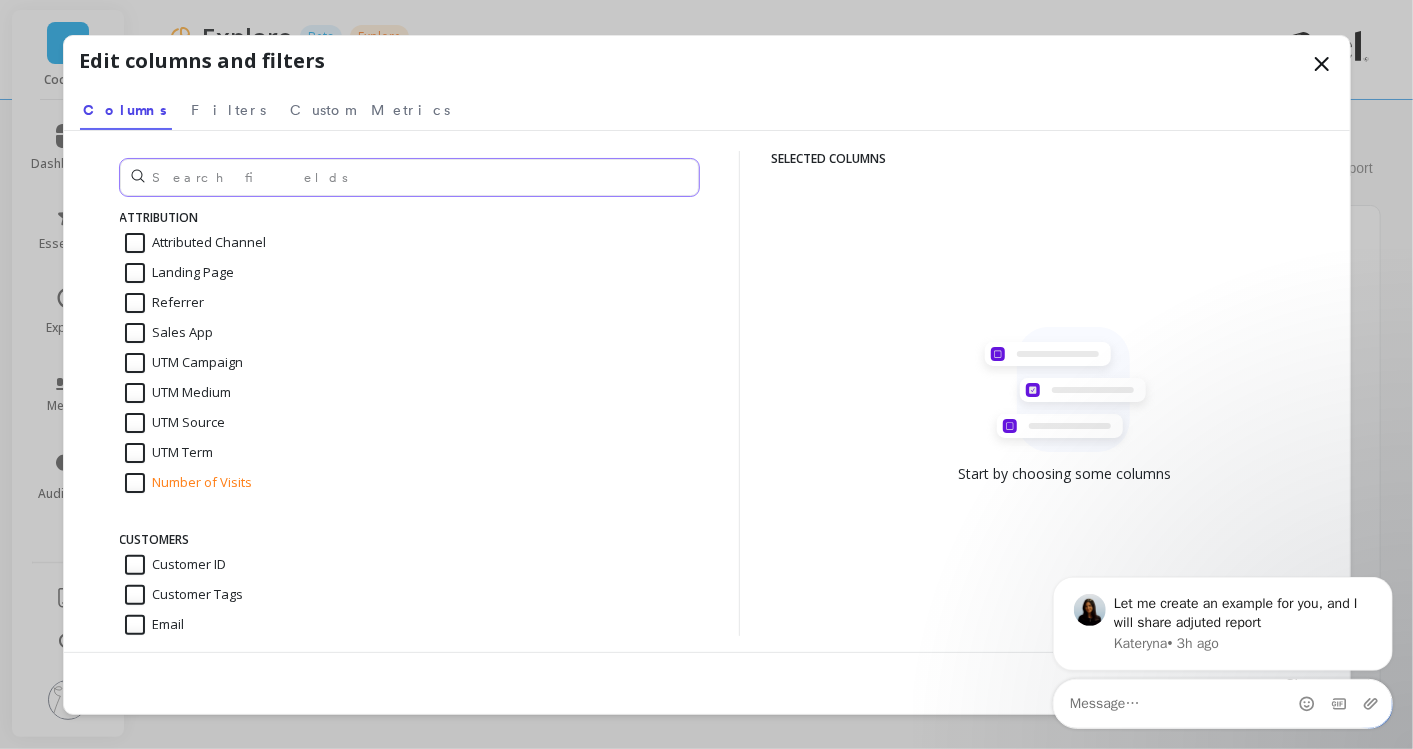 click at bounding box center [409, 177] 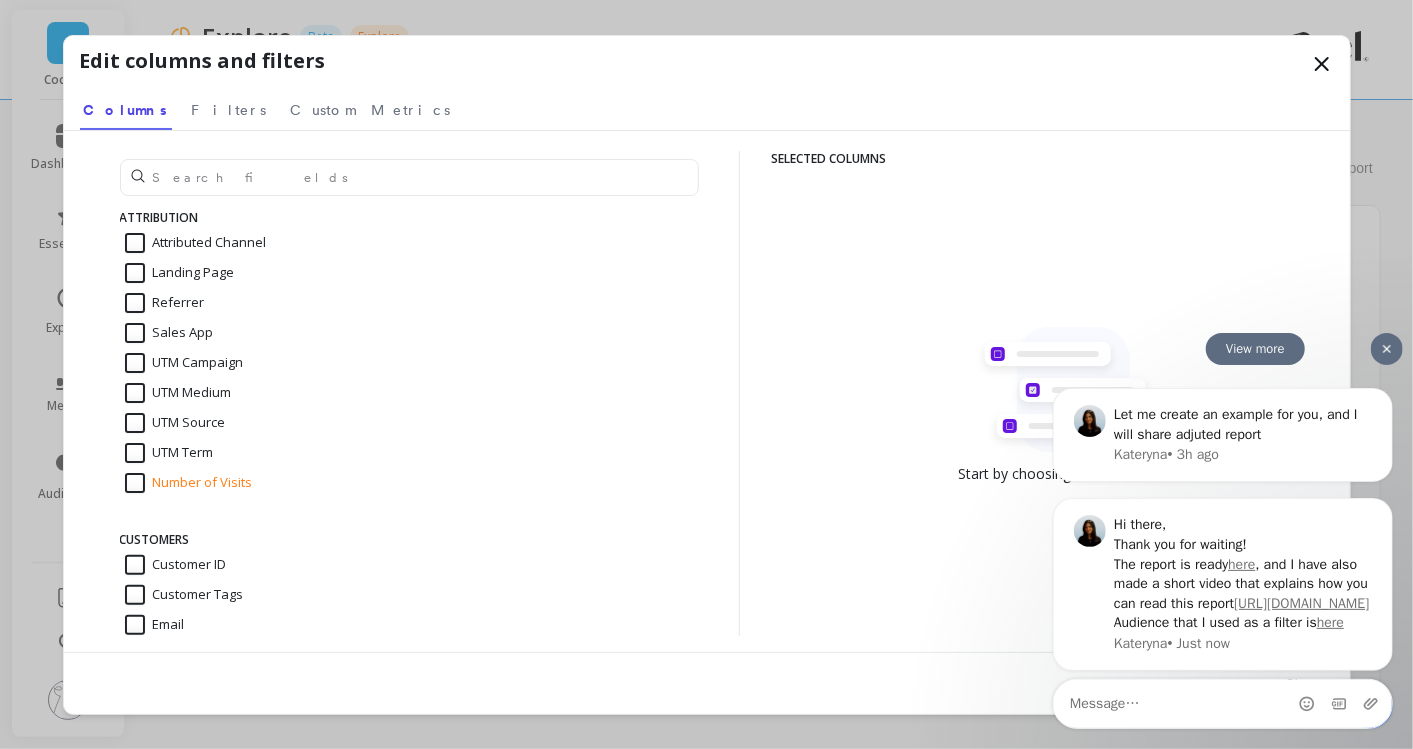 click on "Let me create an example for you, and I will share adjuted report" at bounding box center [1242, 423] 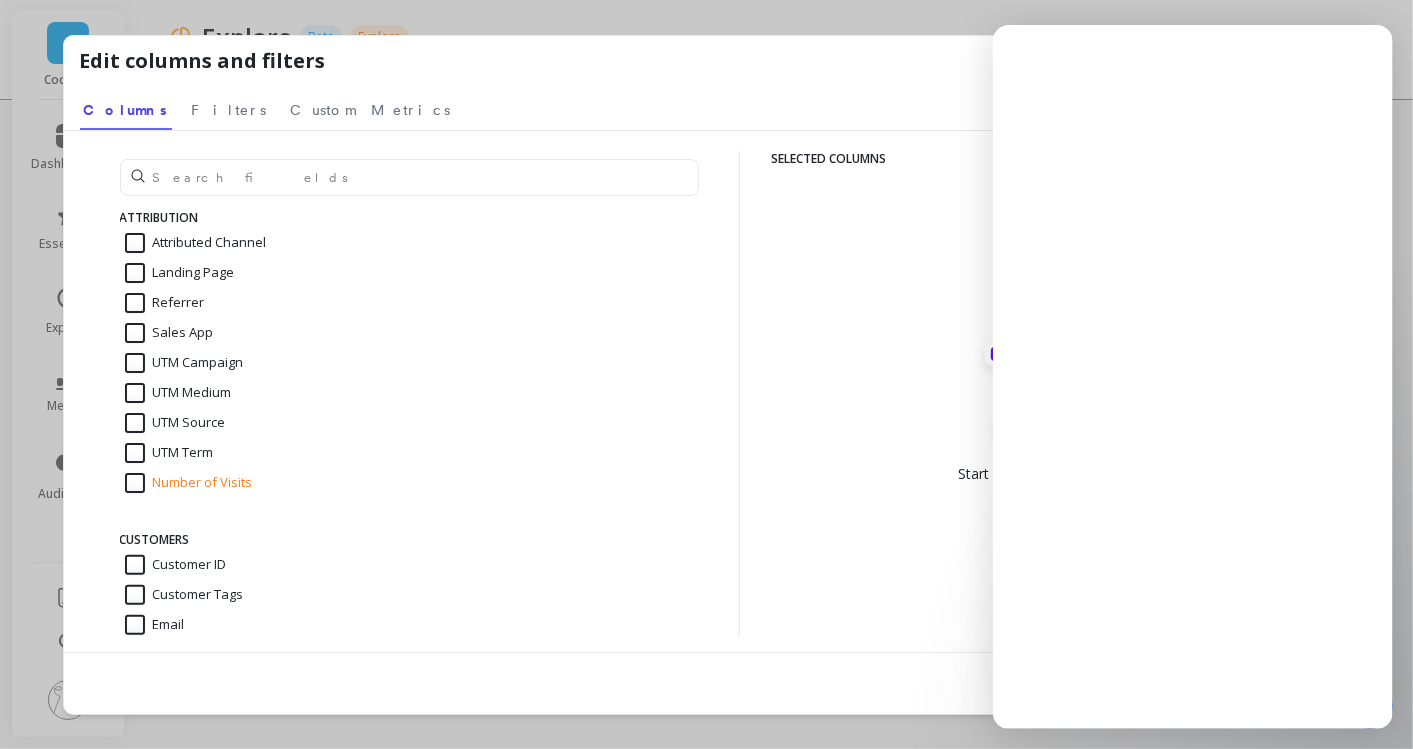 scroll, scrollTop: 0, scrollLeft: 0, axis: both 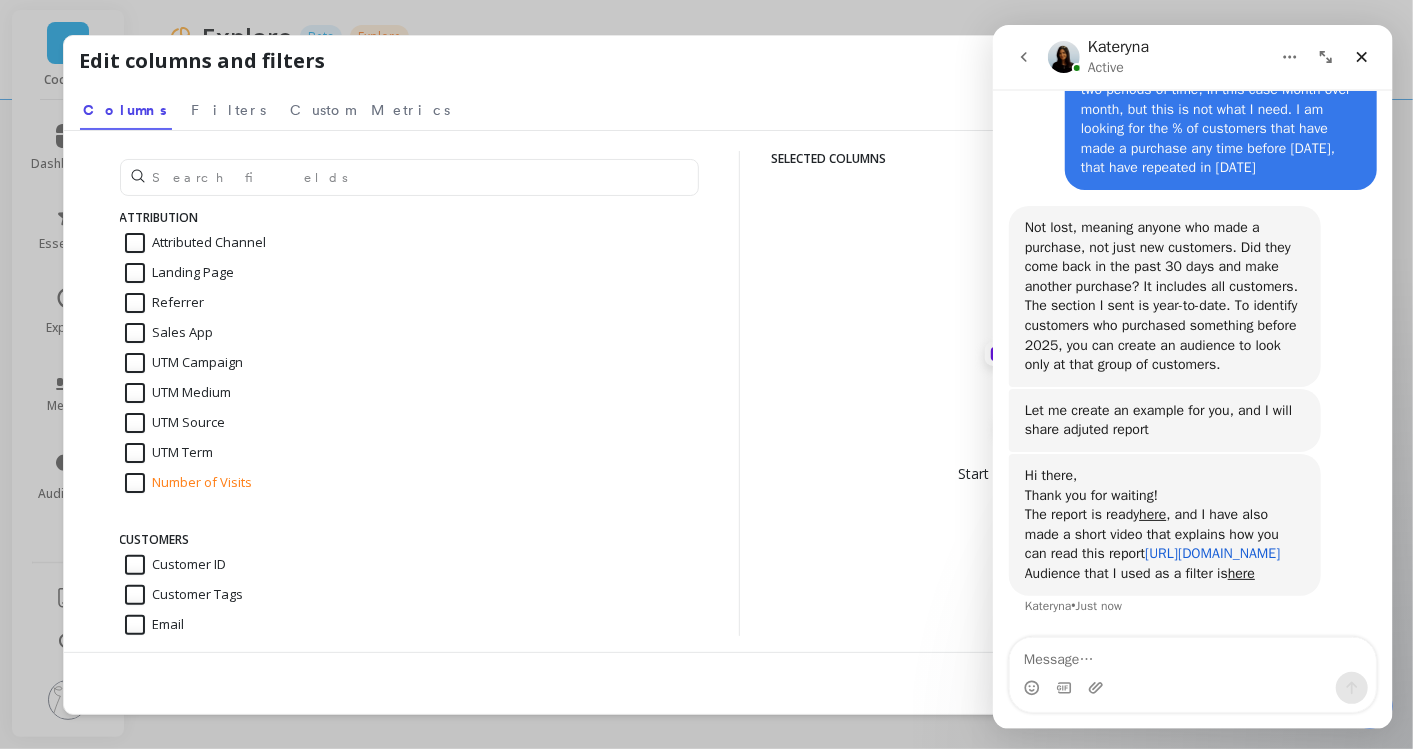 click on "[URL][DOMAIN_NAME]" at bounding box center (1211, 553) 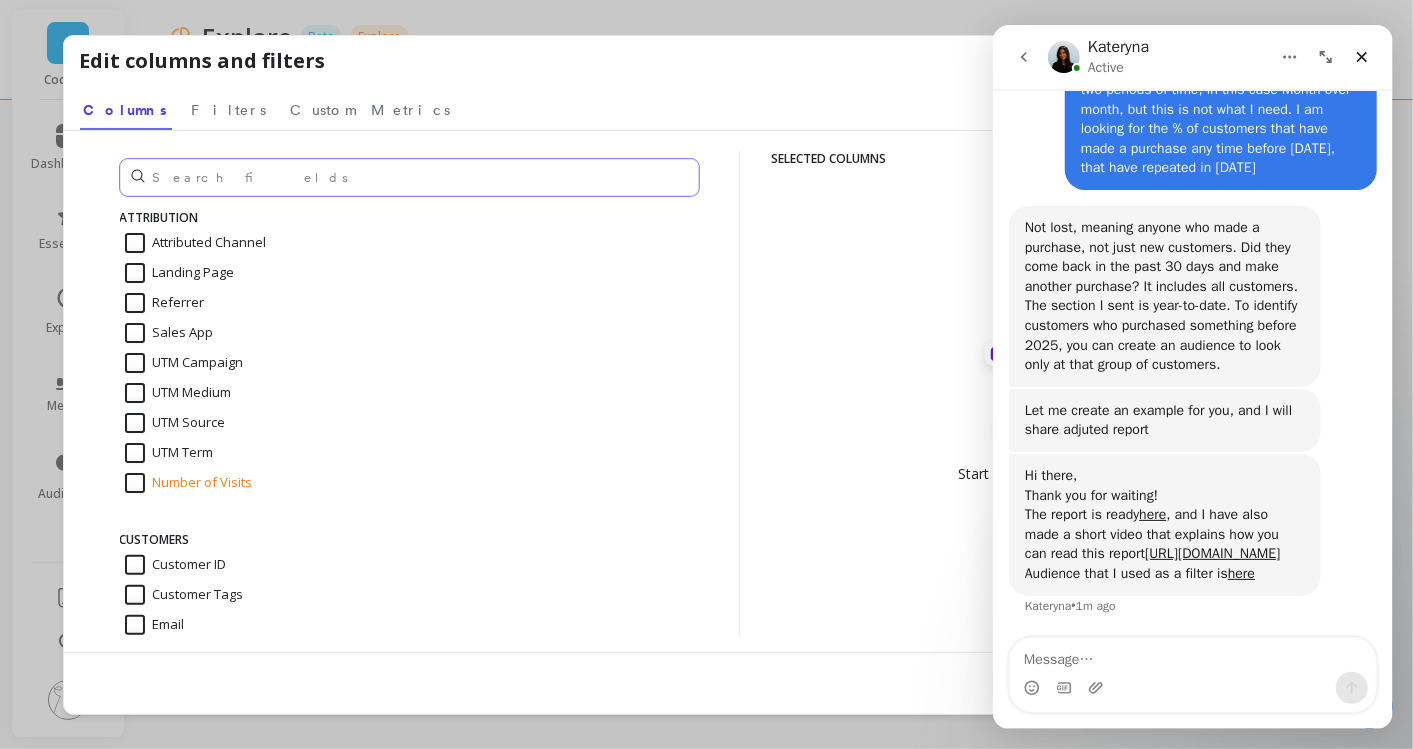click at bounding box center [409, 177] 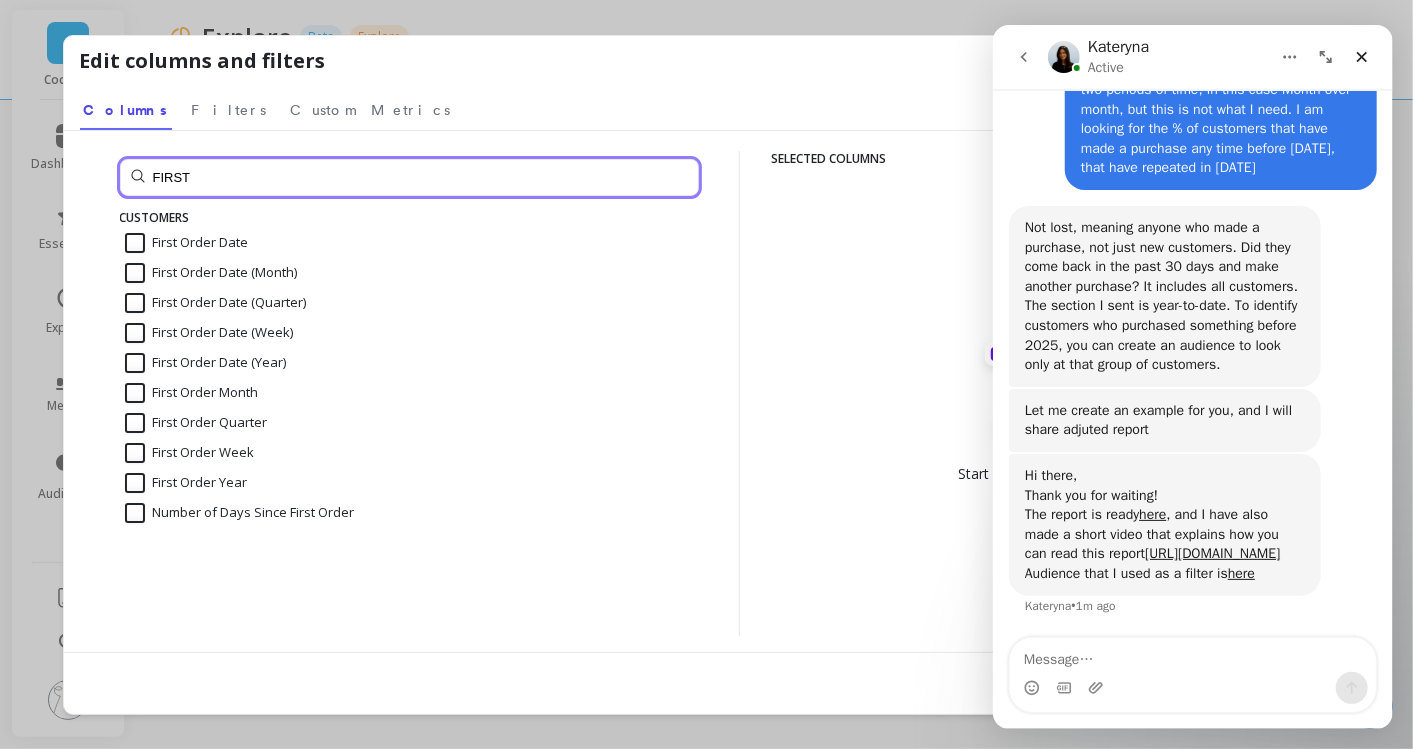 type on "FIRST" 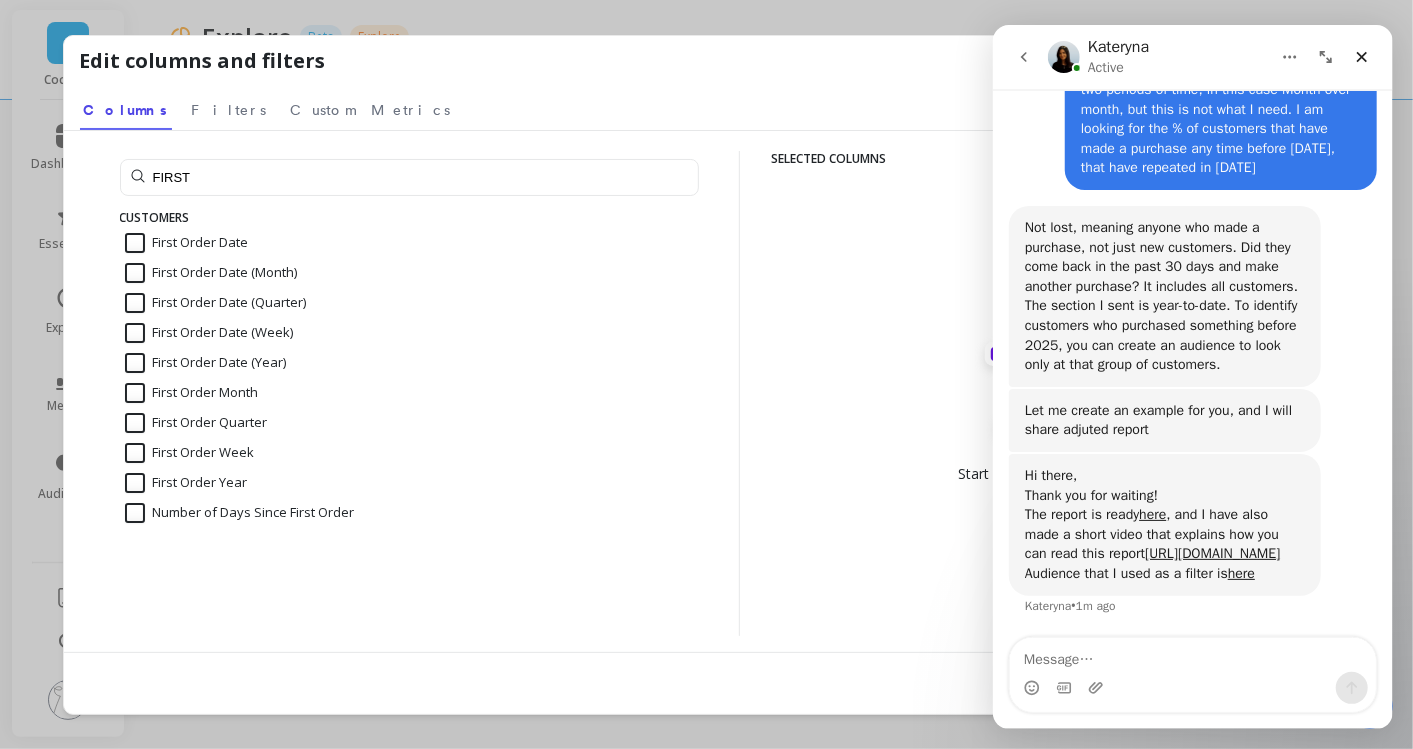 click on "First Order Date (Year)" at bounding box center [206, 363] 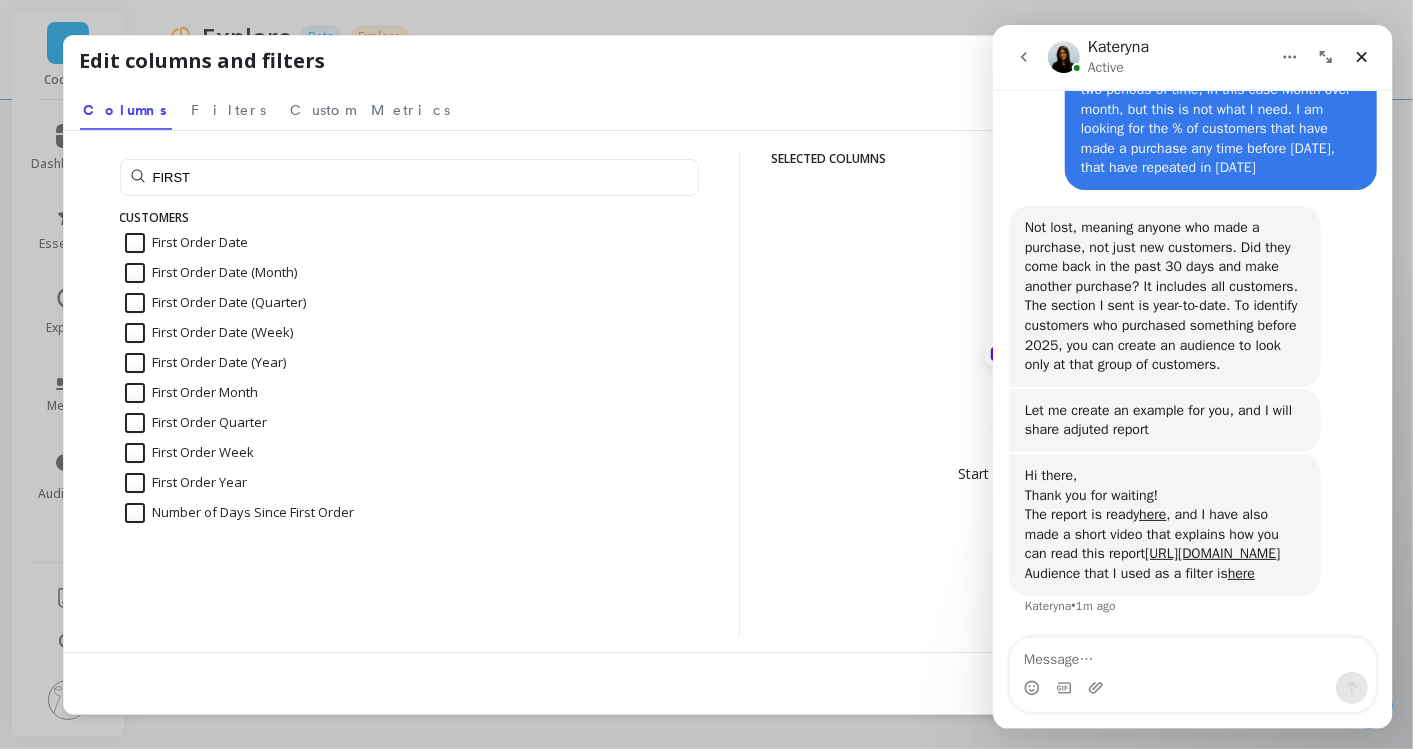 checkbox on "true" 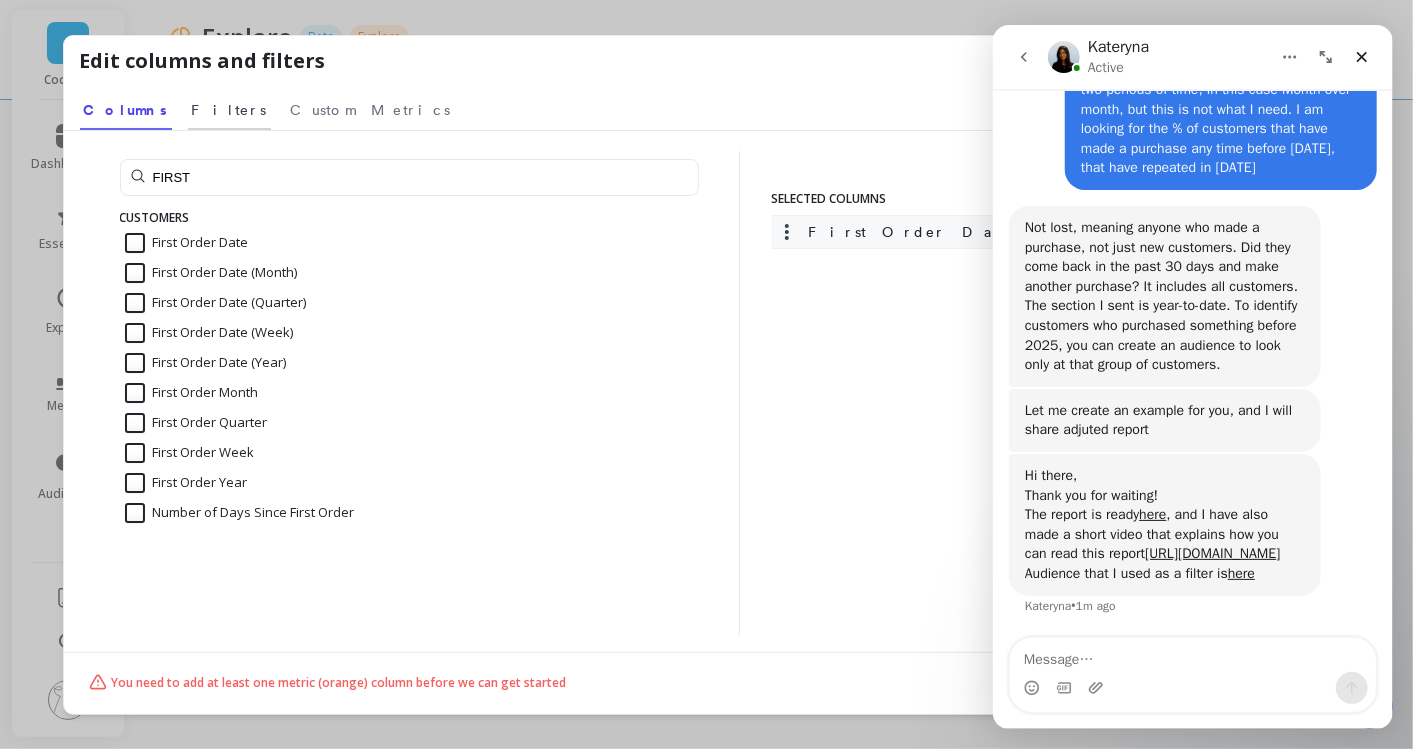 click on "Filters" at bounding box center (229, 110) 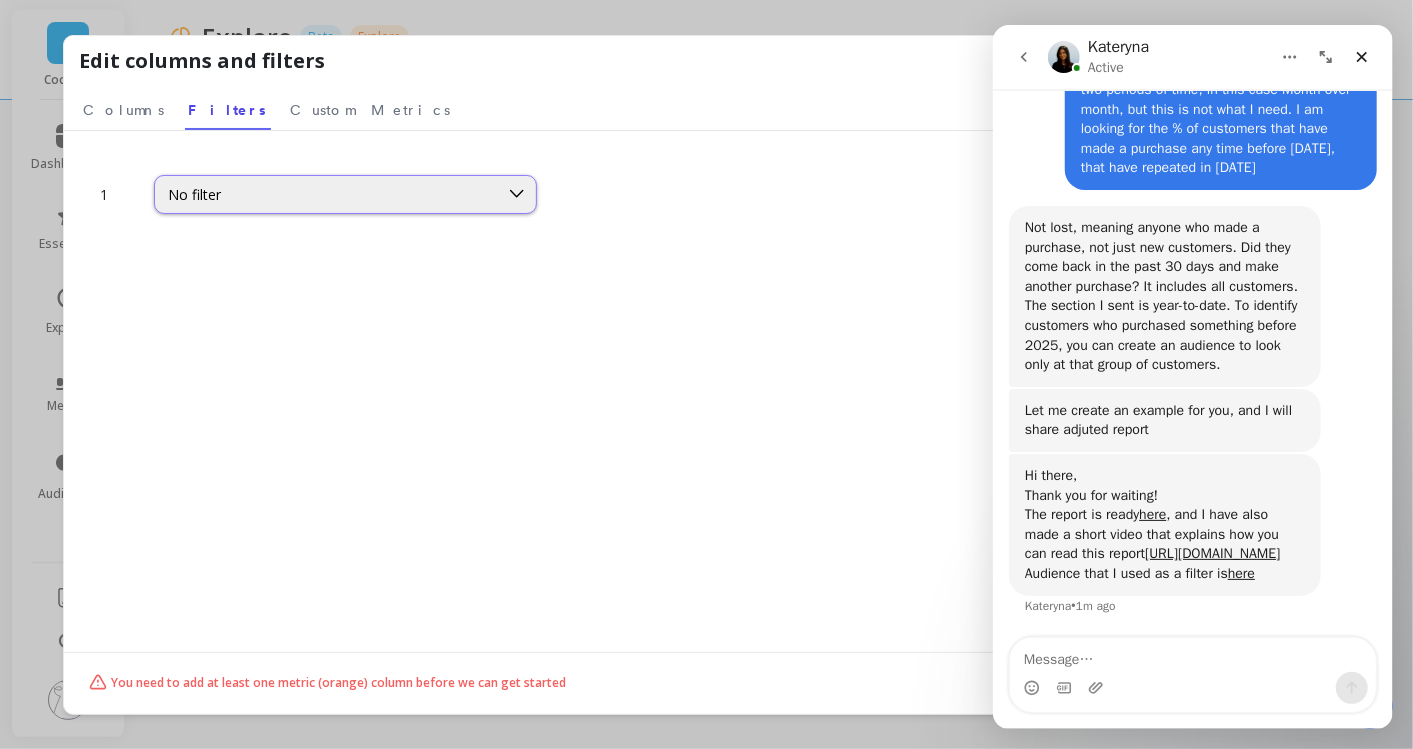 click 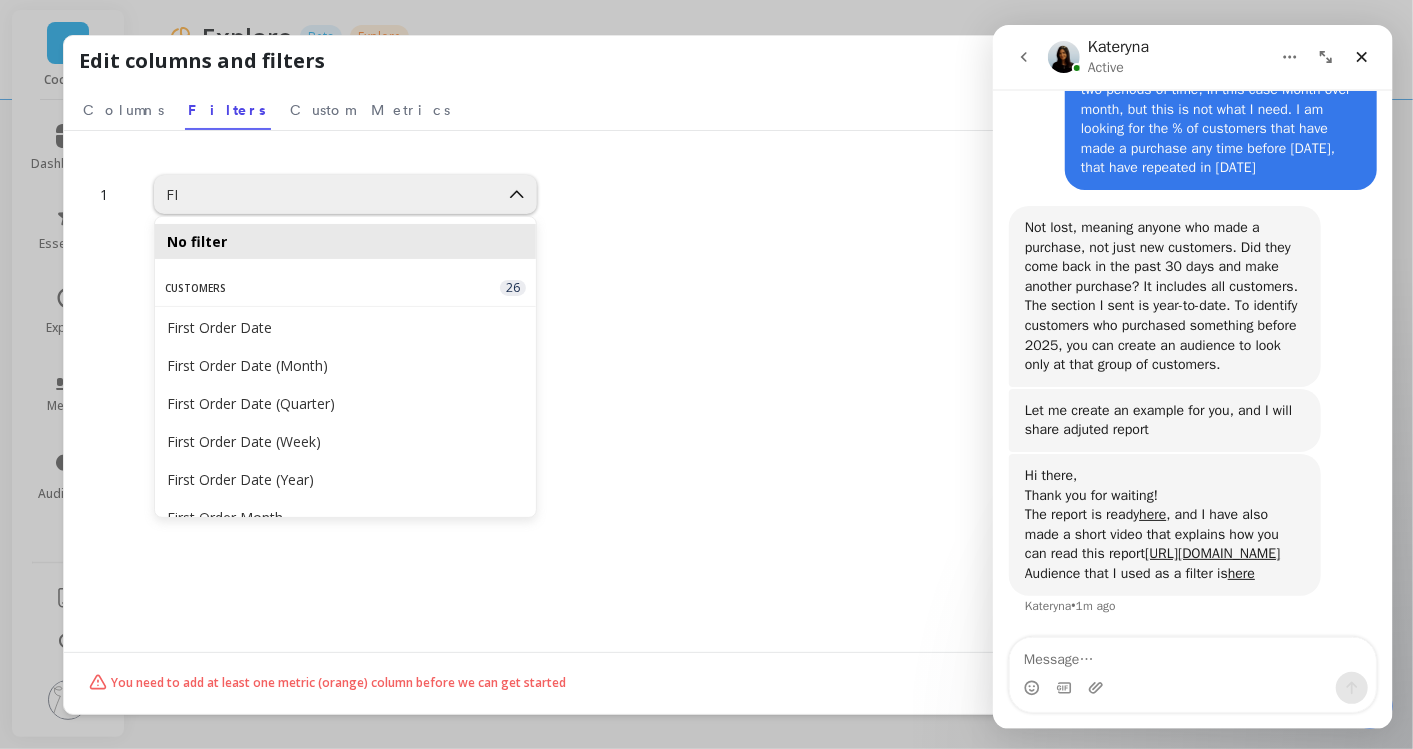 type on "F" 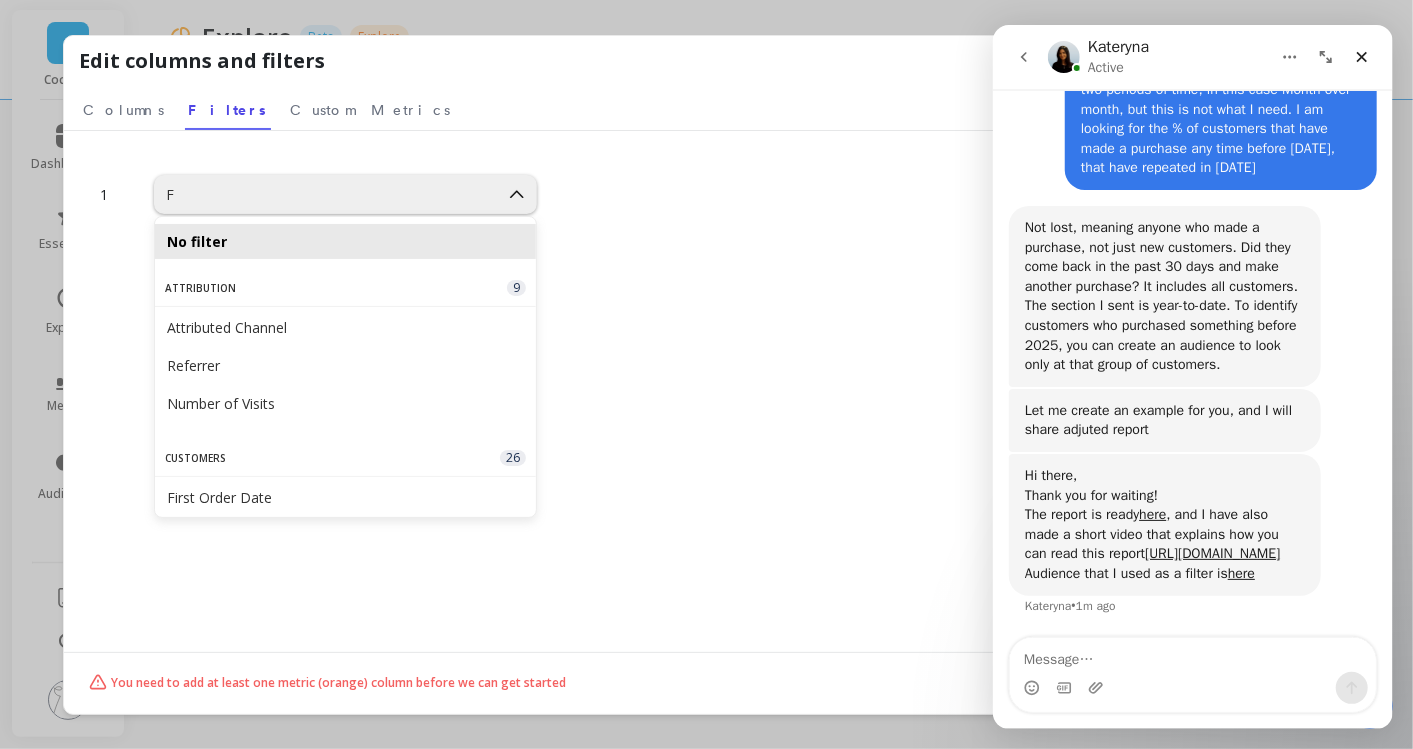 type 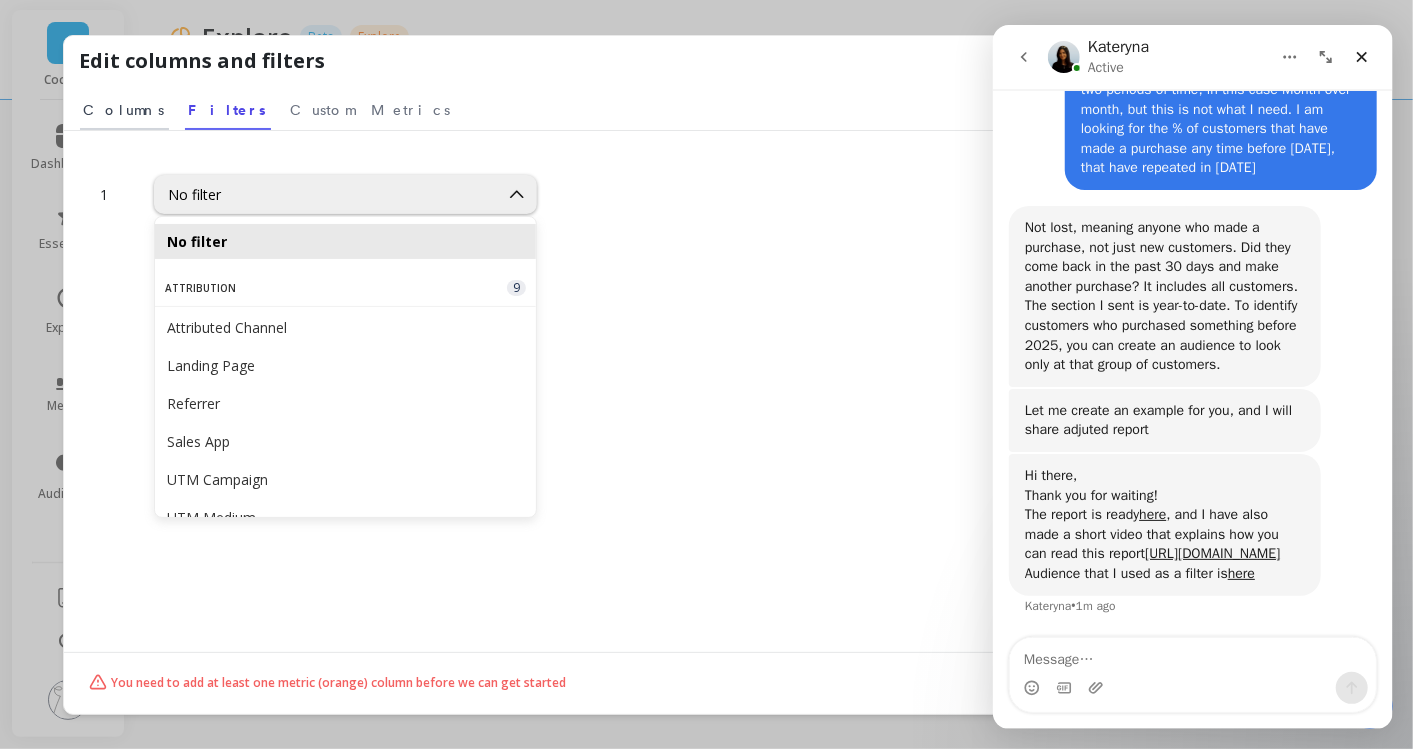 click on "Columns" at bounding box center [124, 110] 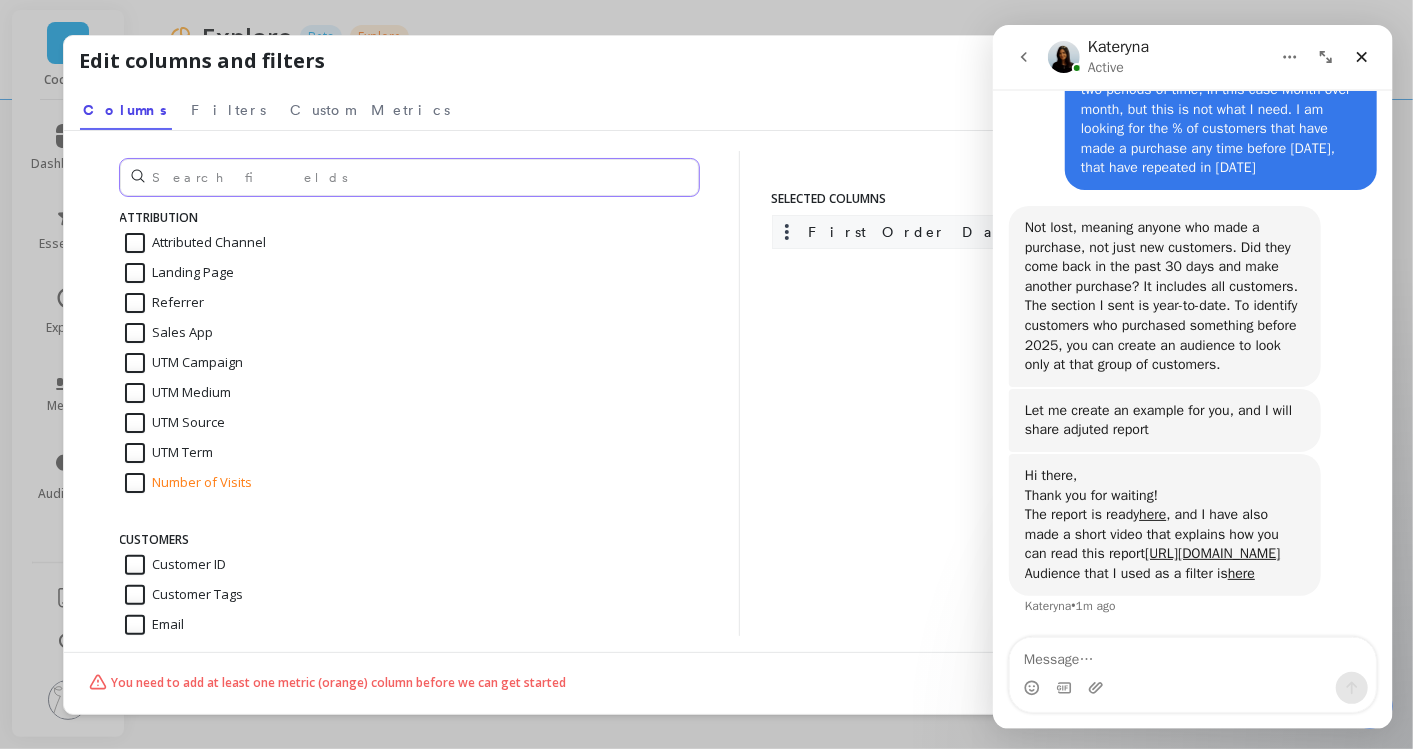 click at bounding box center (409, 177) 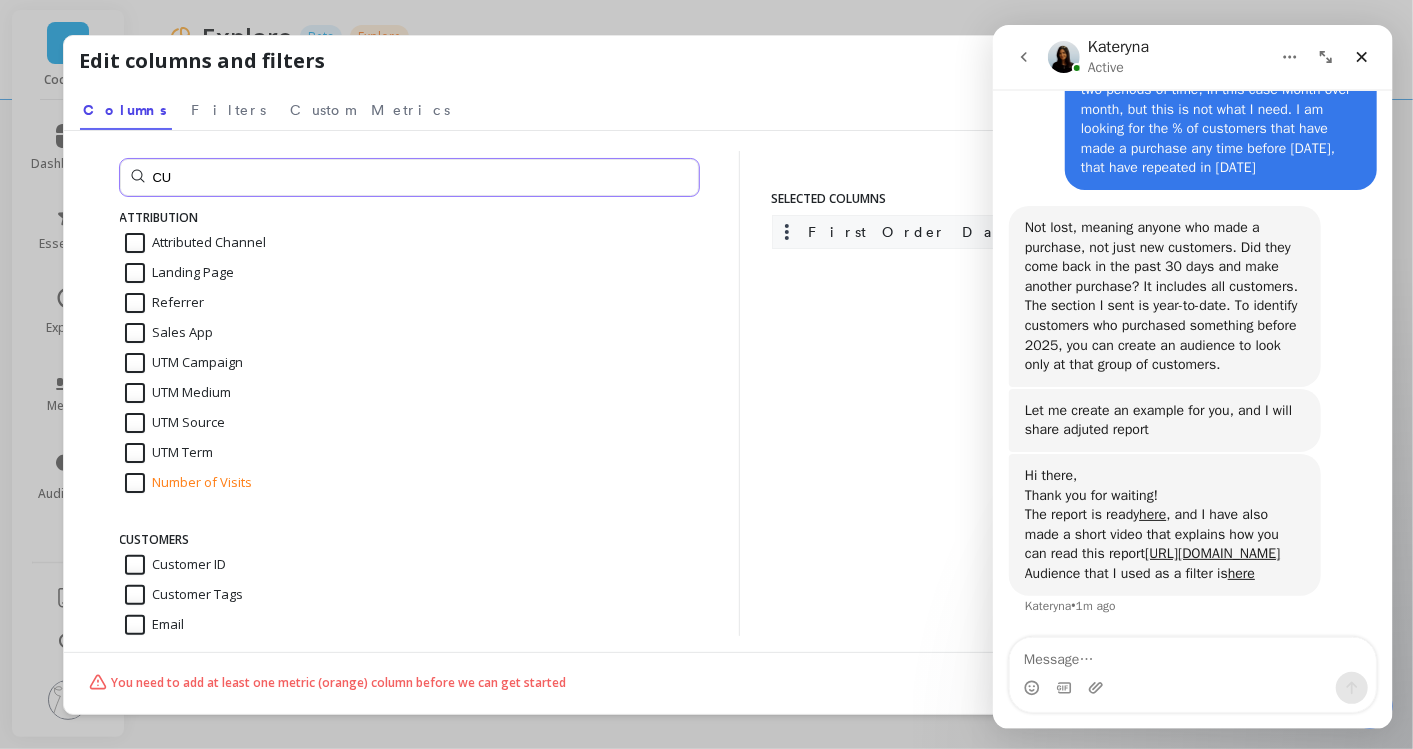 click on "CU" at bounding box center (409, 177) 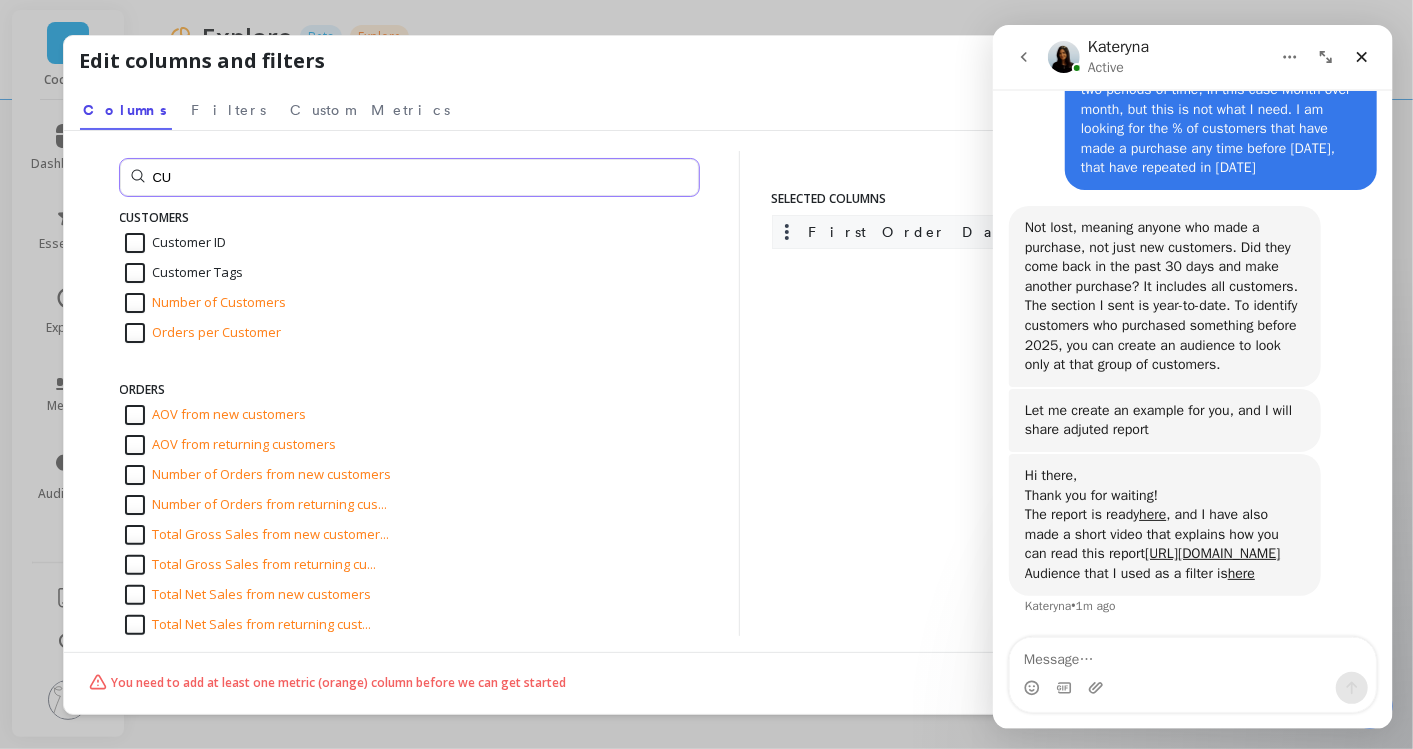 type on "C" 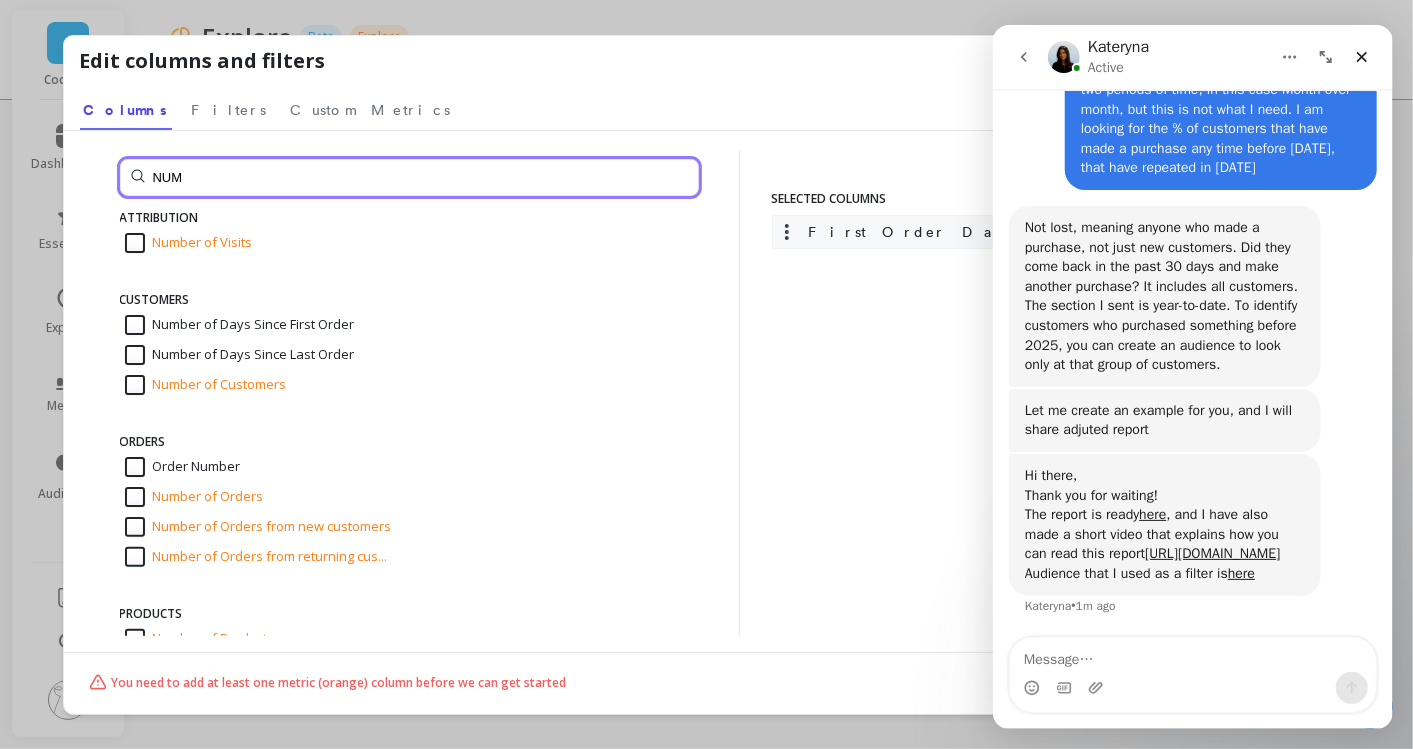 type on "NUM" 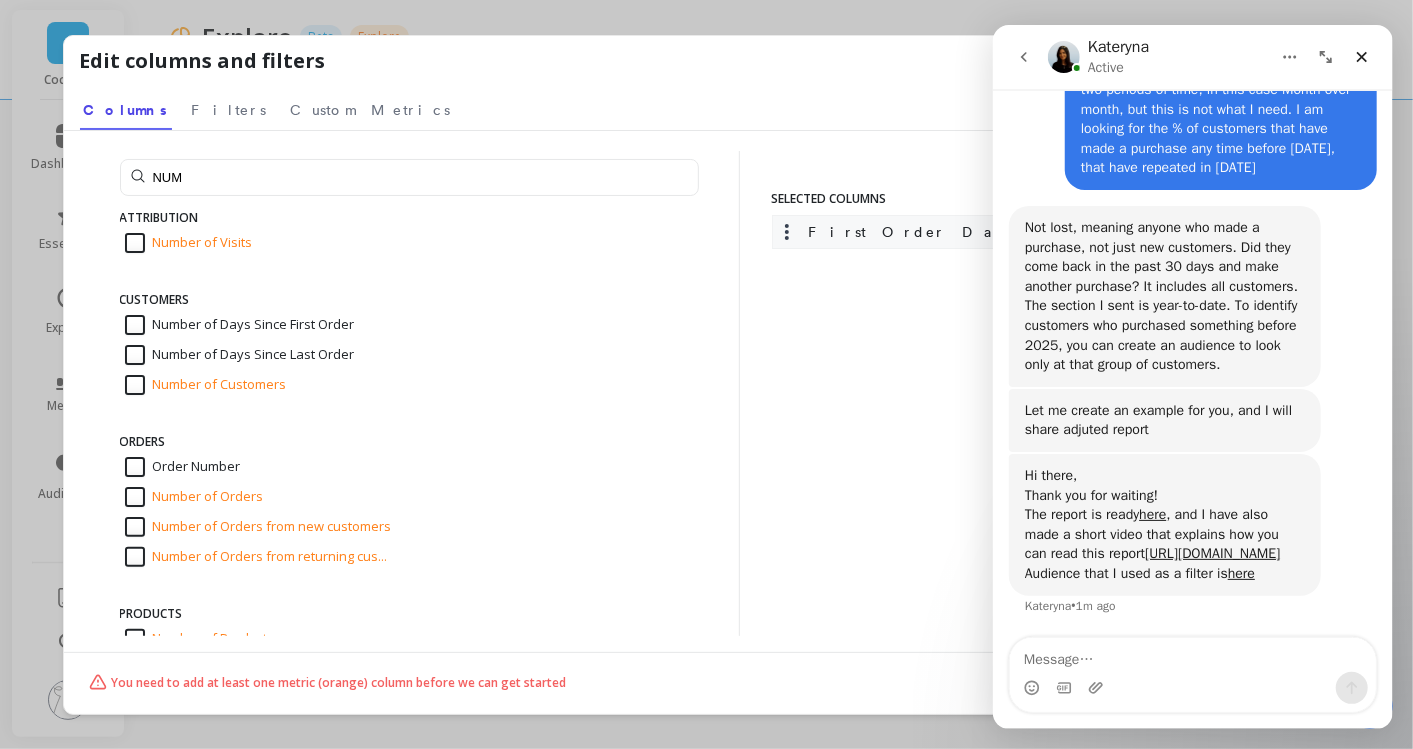click on "Number of Customers" at bounding box center (206, 385) 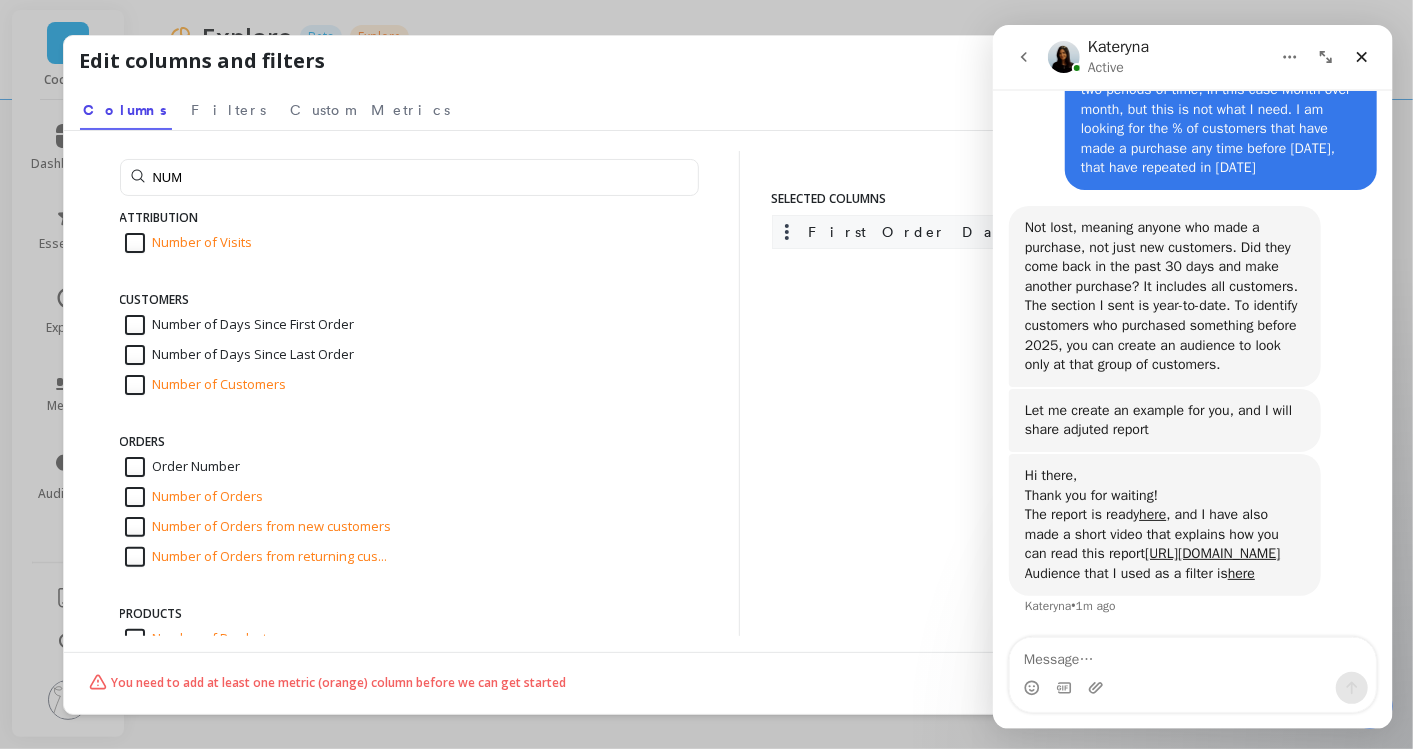 checkbox on "true" 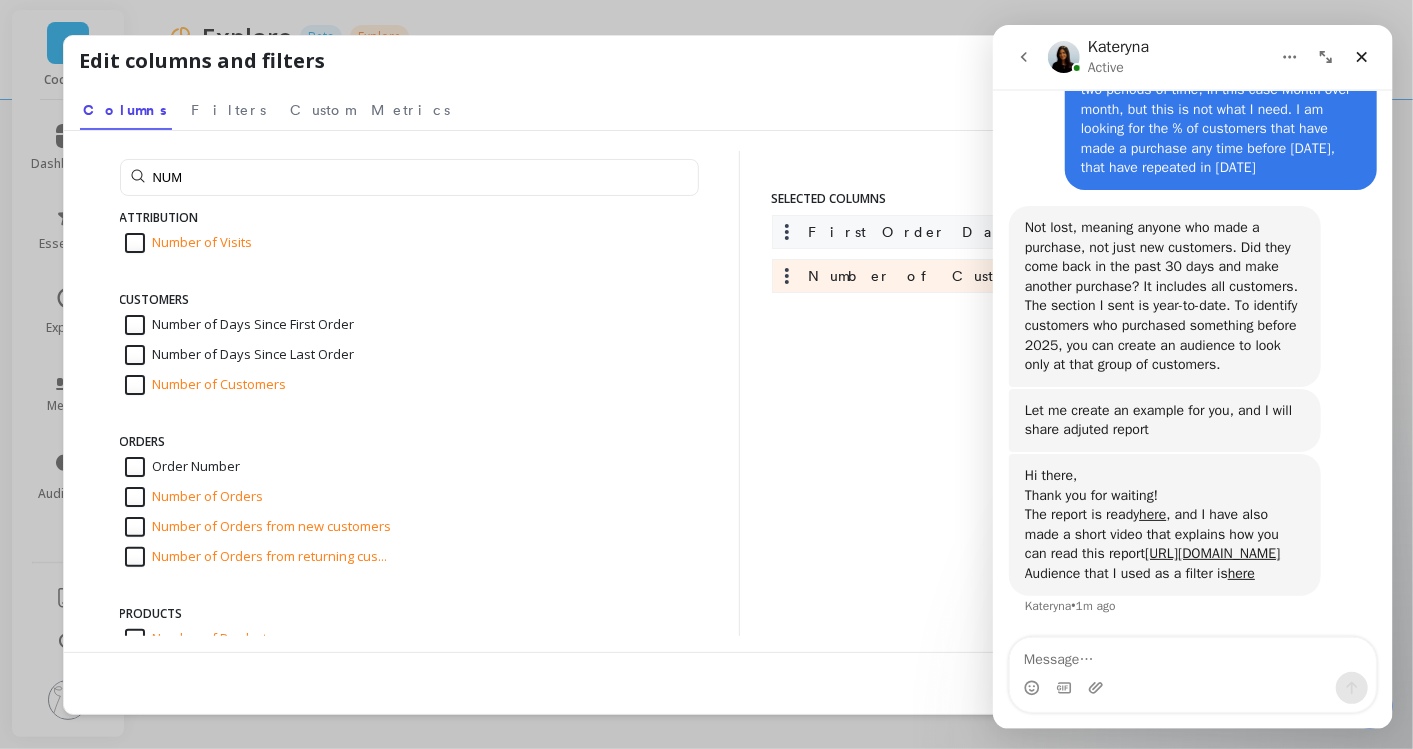 click on "Number of Orders" at bounding box center [194, 497] 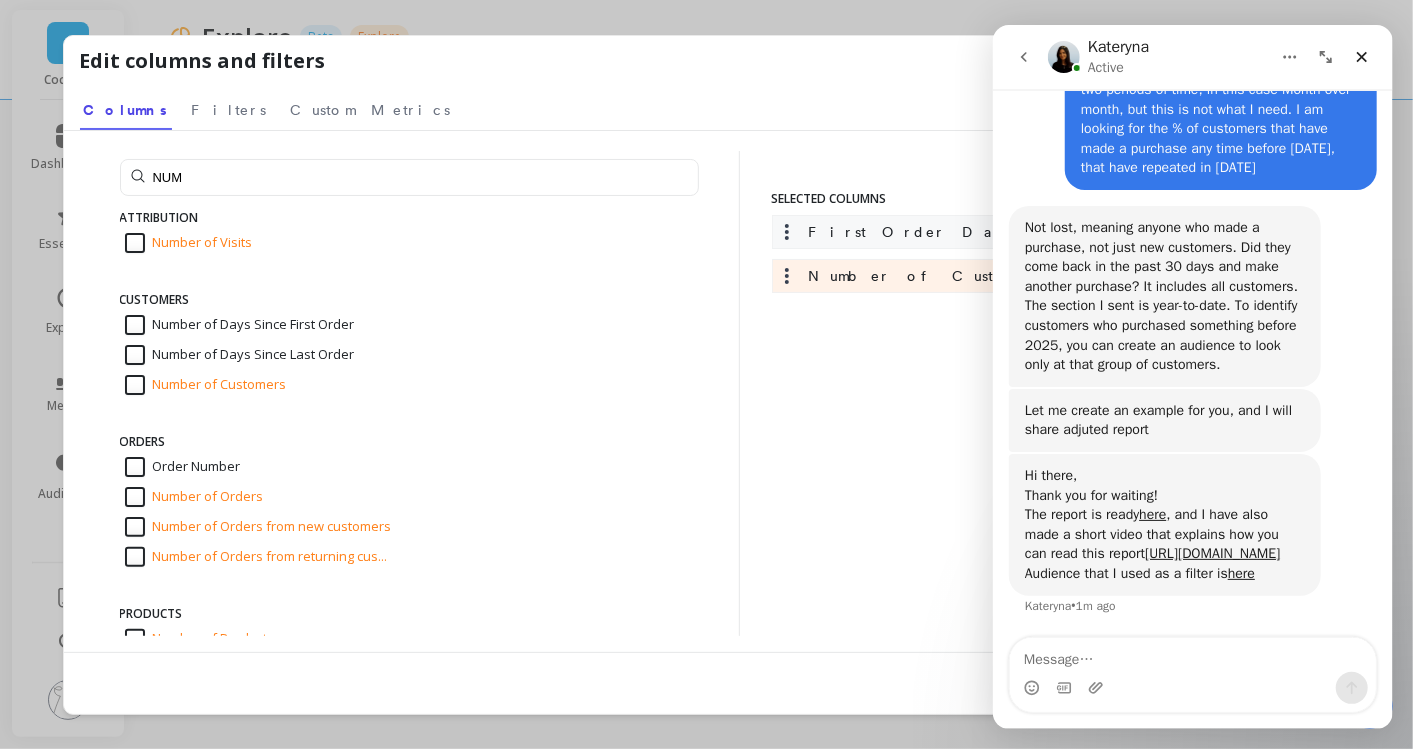 checkbox on "true" 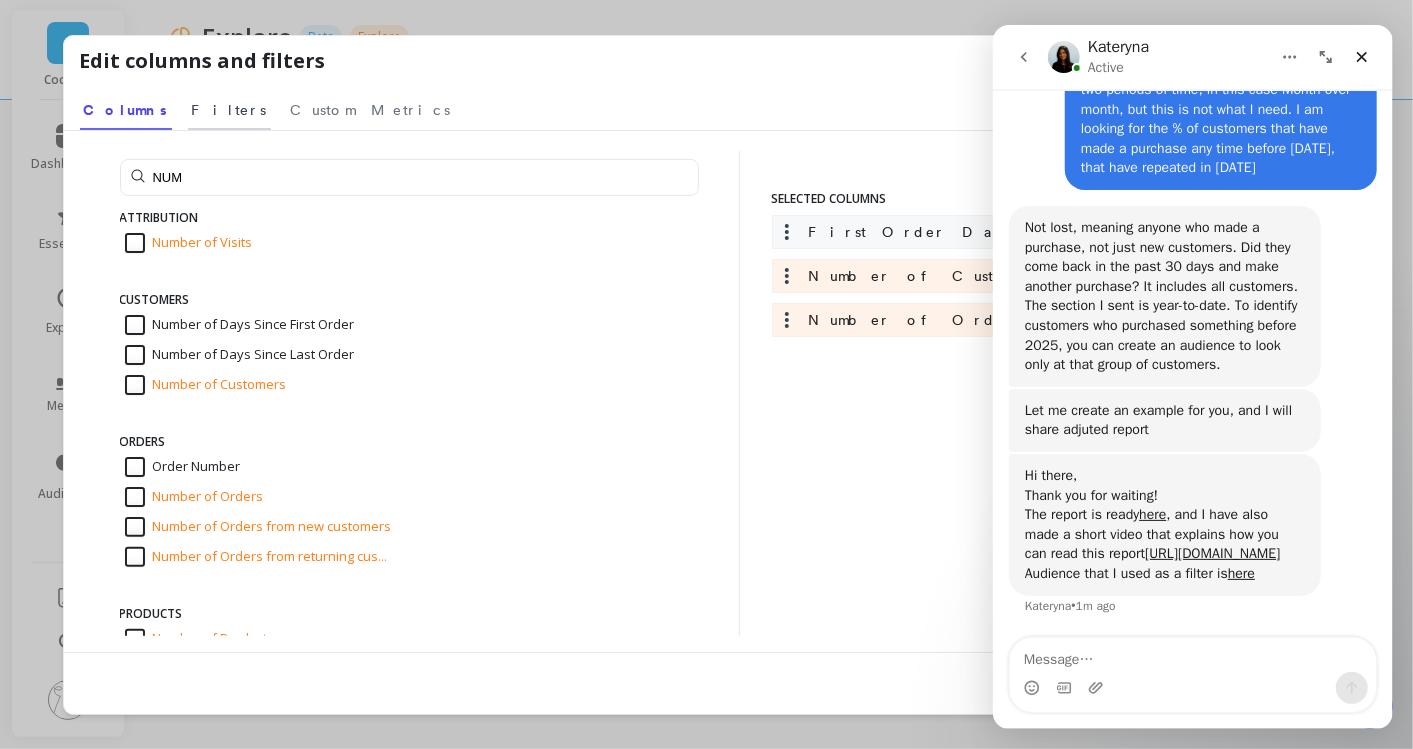 click on "Filters" at bounding box center (229, 110) 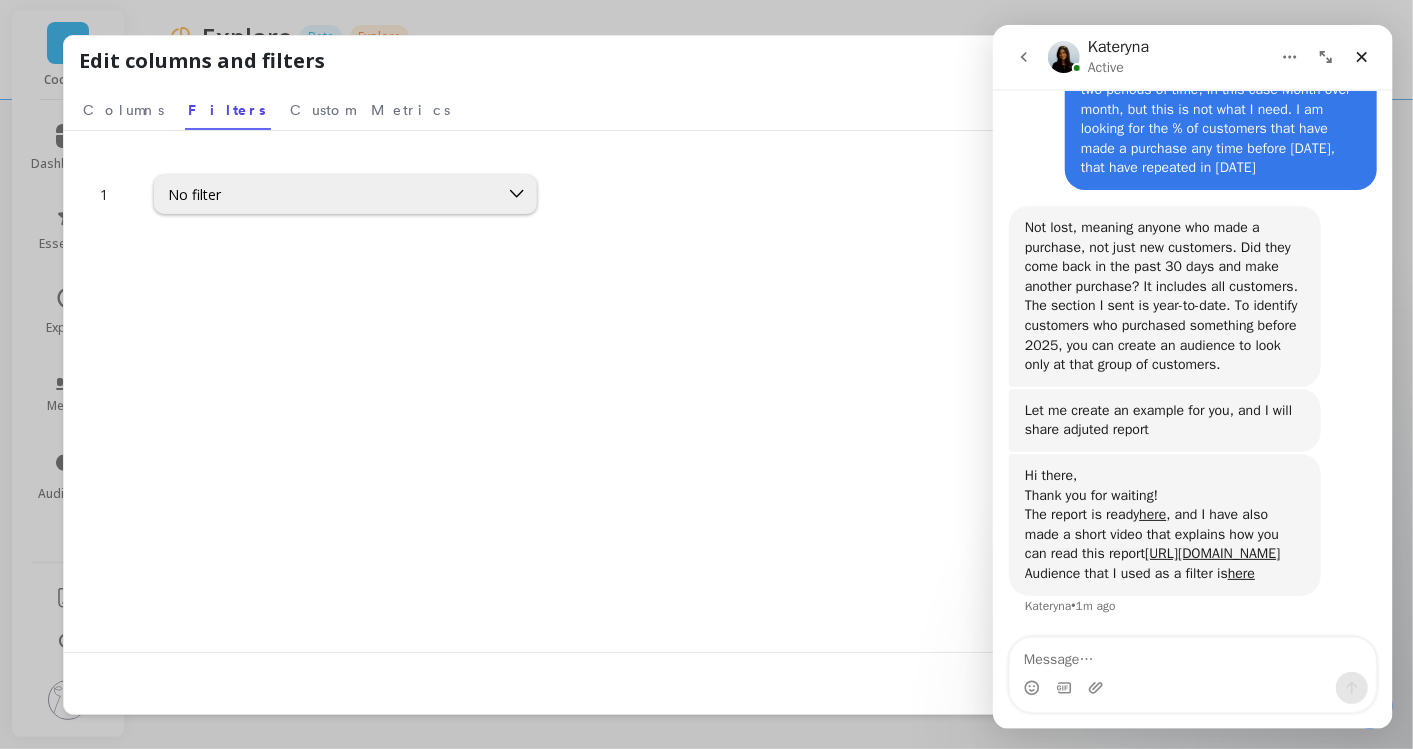 click on "No filter" at bounding box center [326, 194] 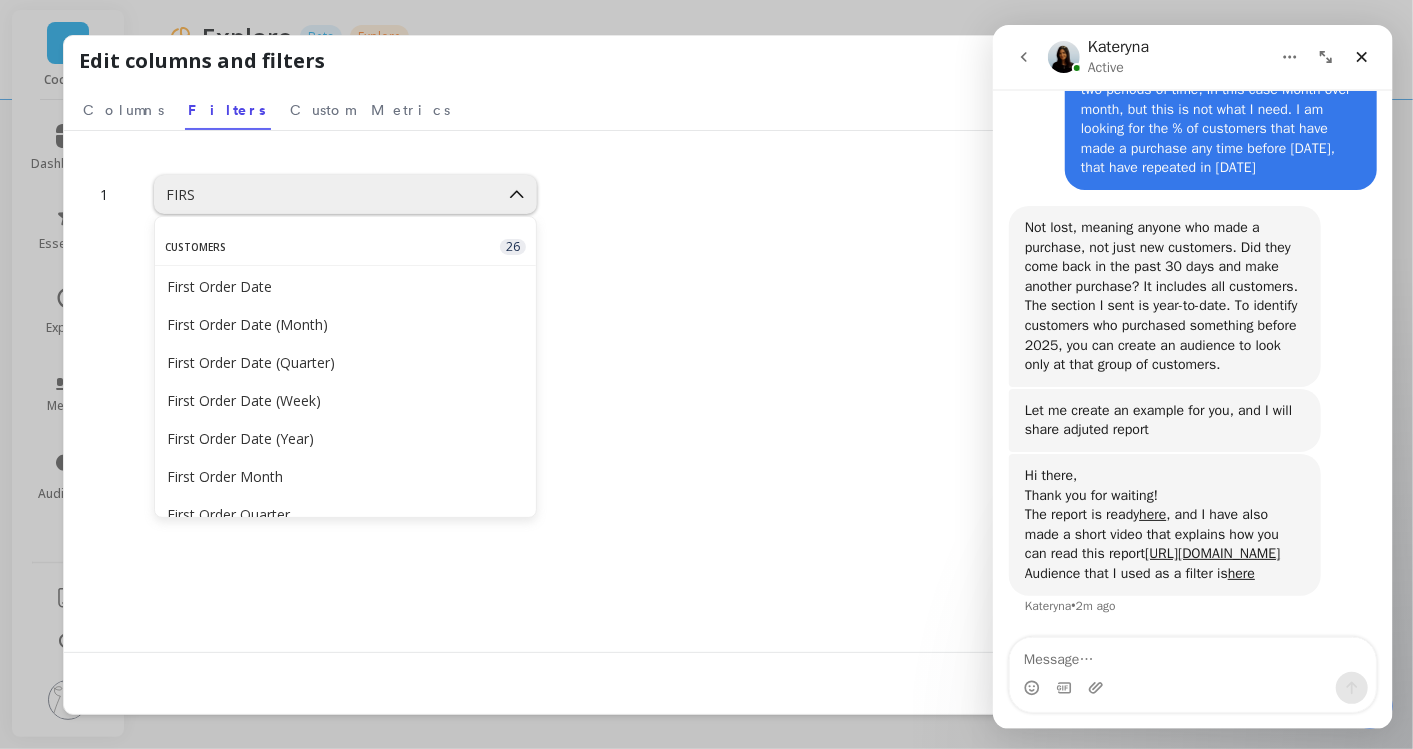 type on "FIRST" 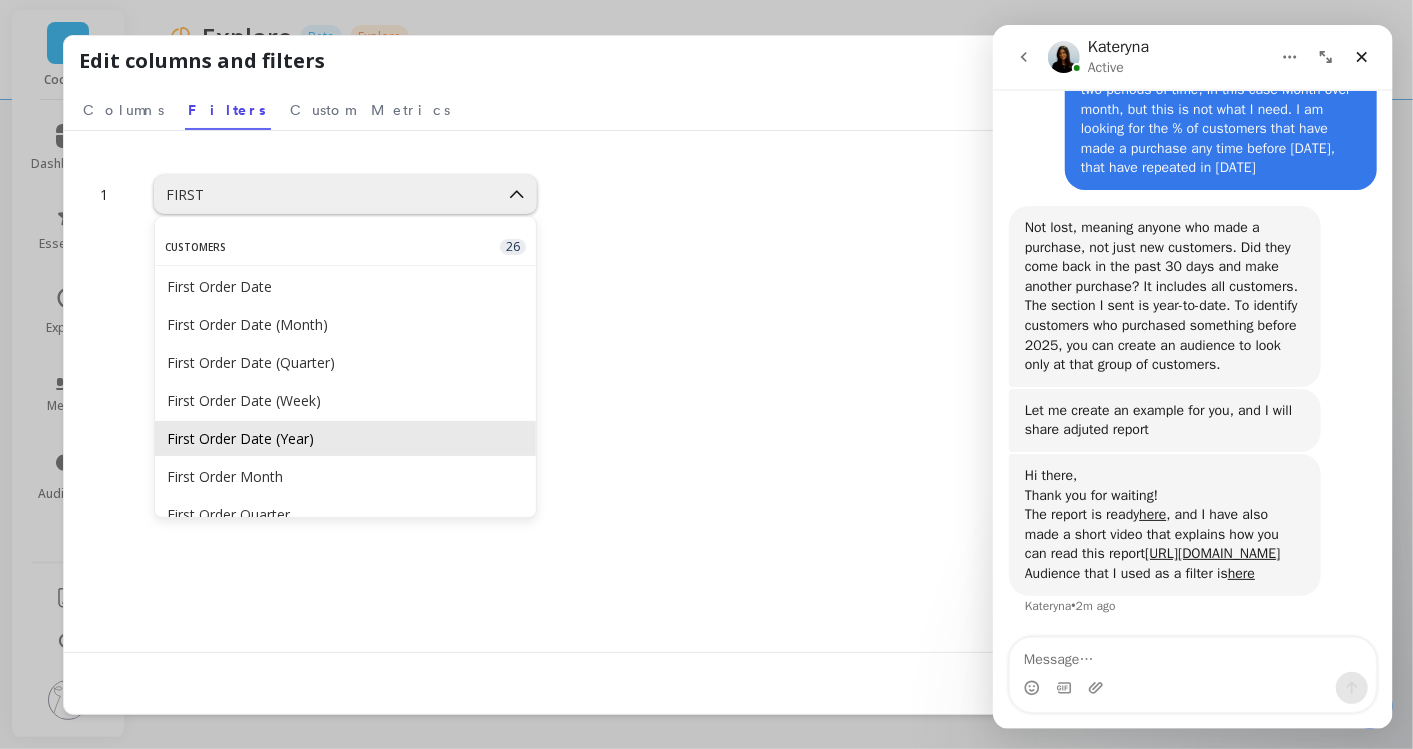 click on "First Order Date (Year)" at bounding box center [345, 438] 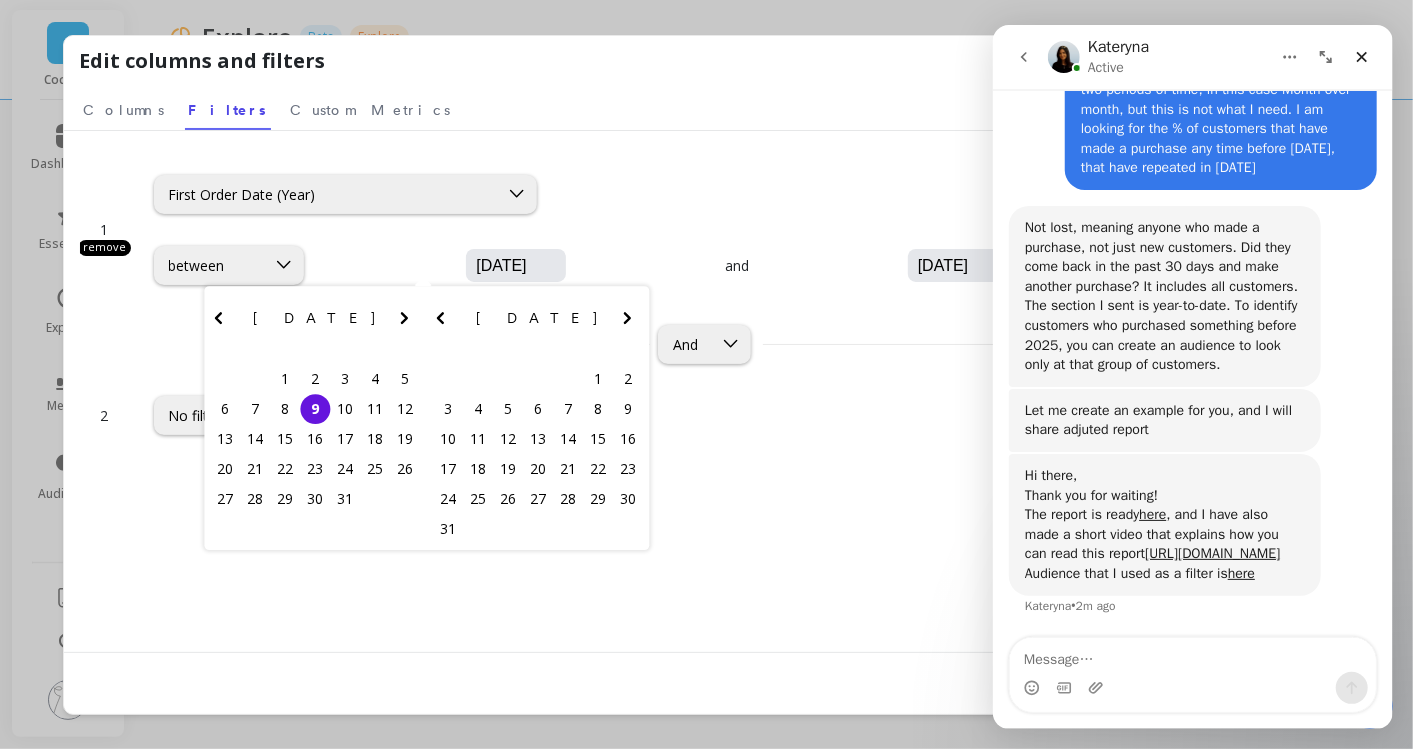 click on "[DATE]" at bounding box center (576, 266) 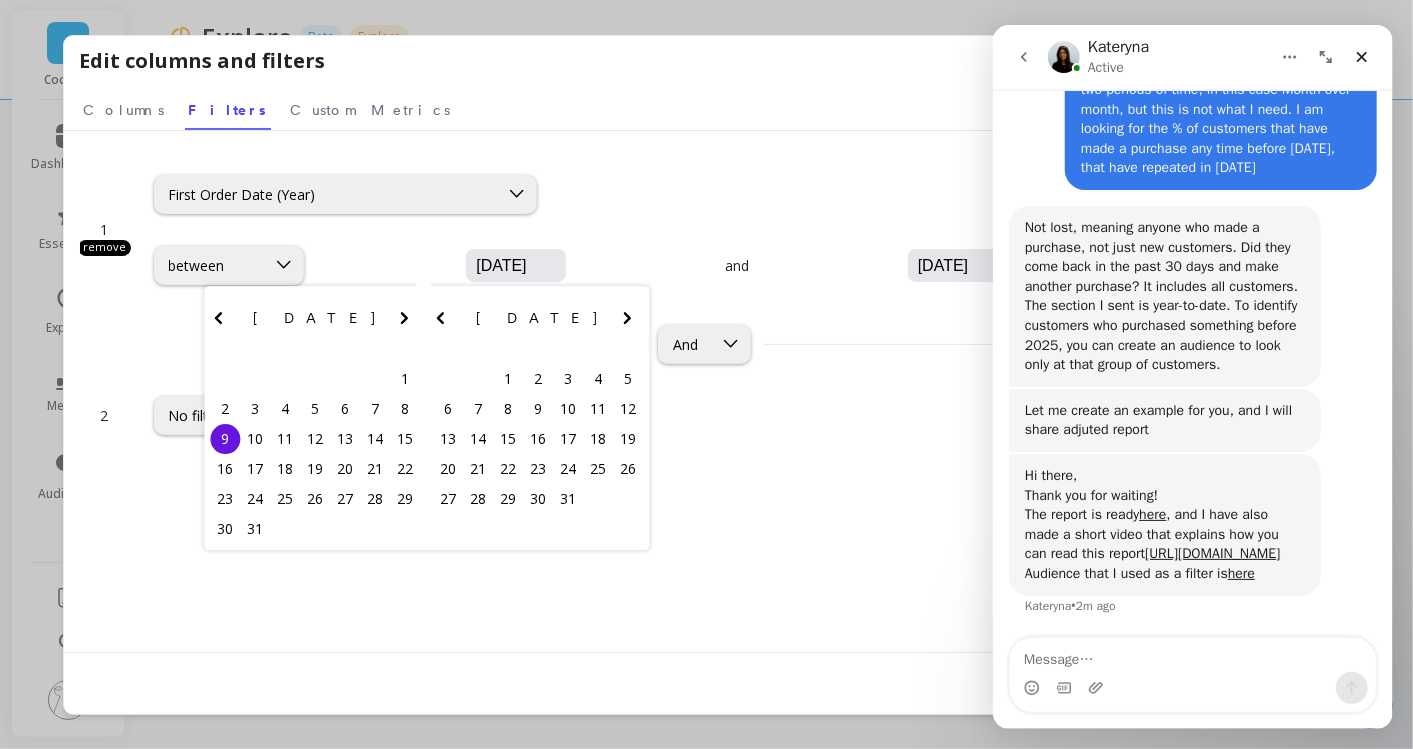 click on "[DATE]" at bounding box center [576, 266] 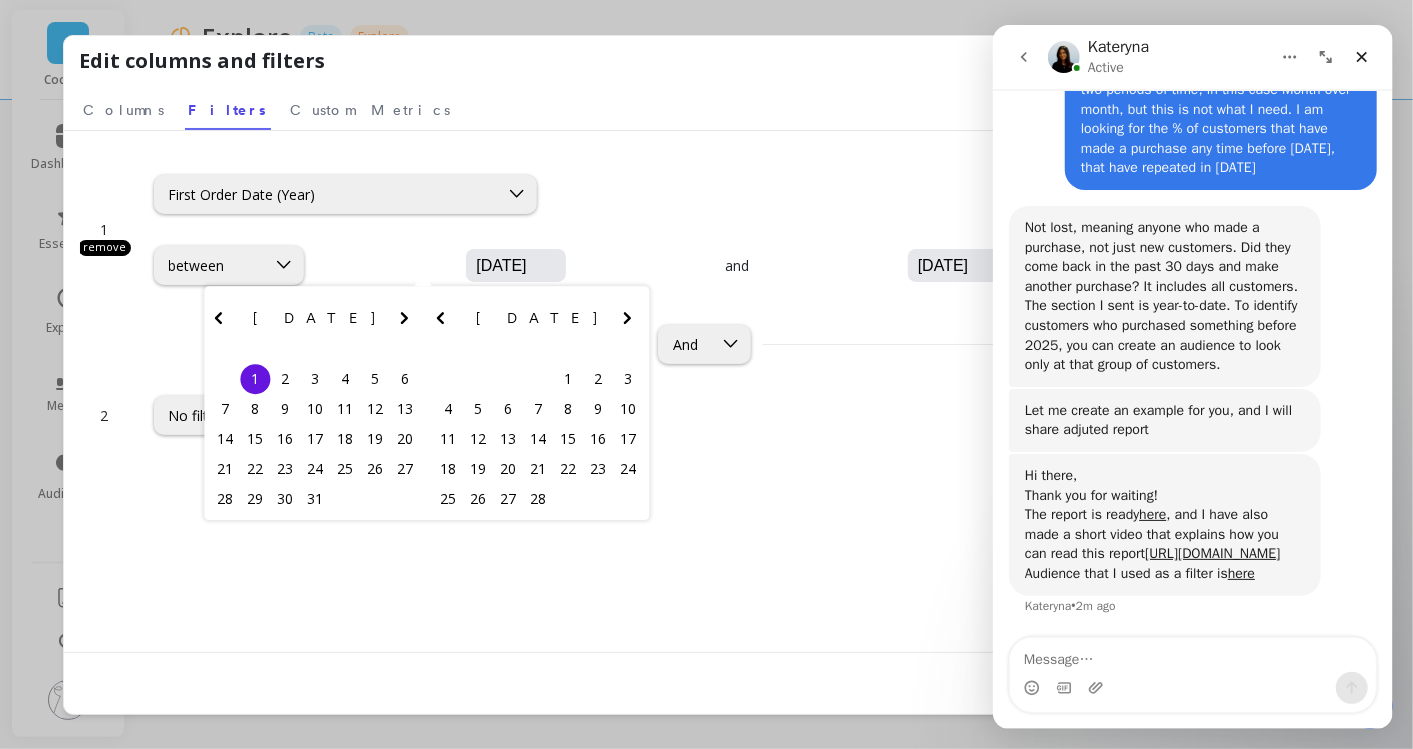 type on "[DATE]" 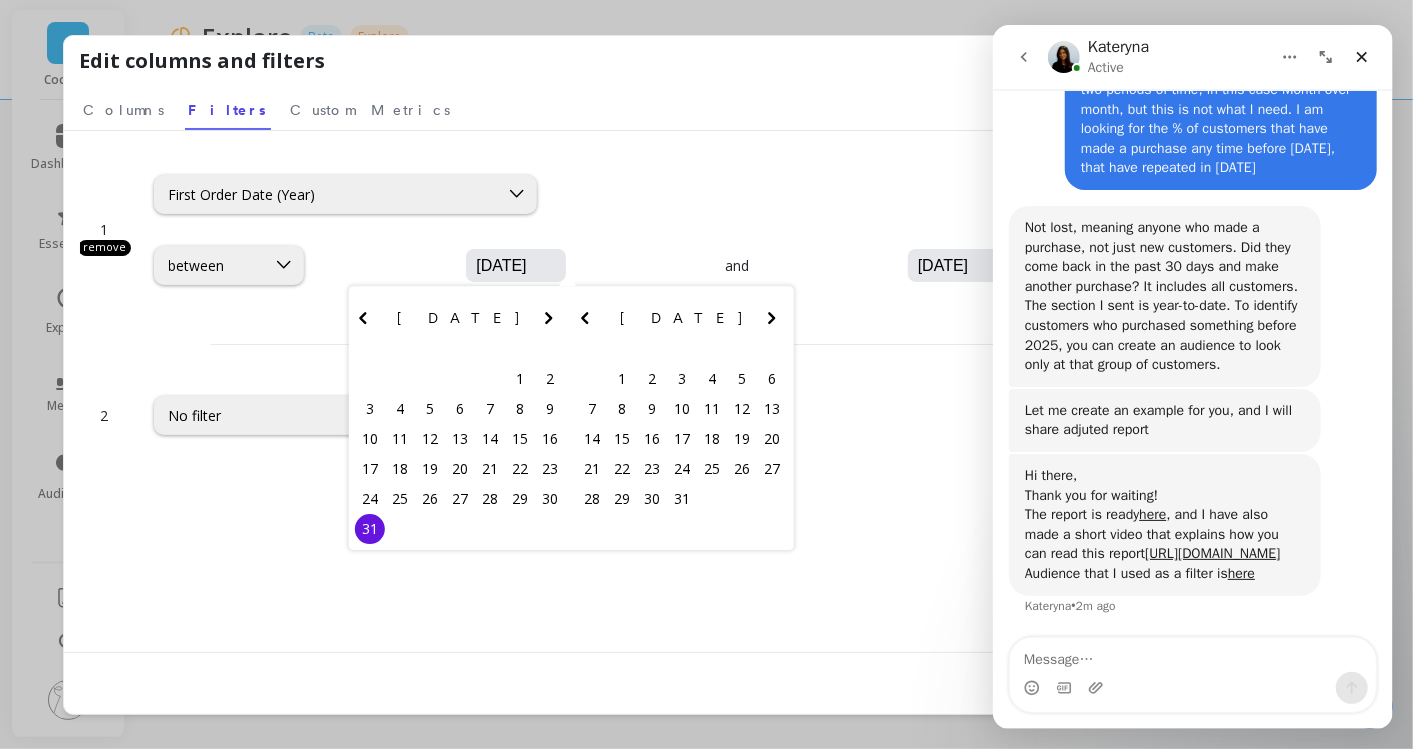 type on "[DATE]" 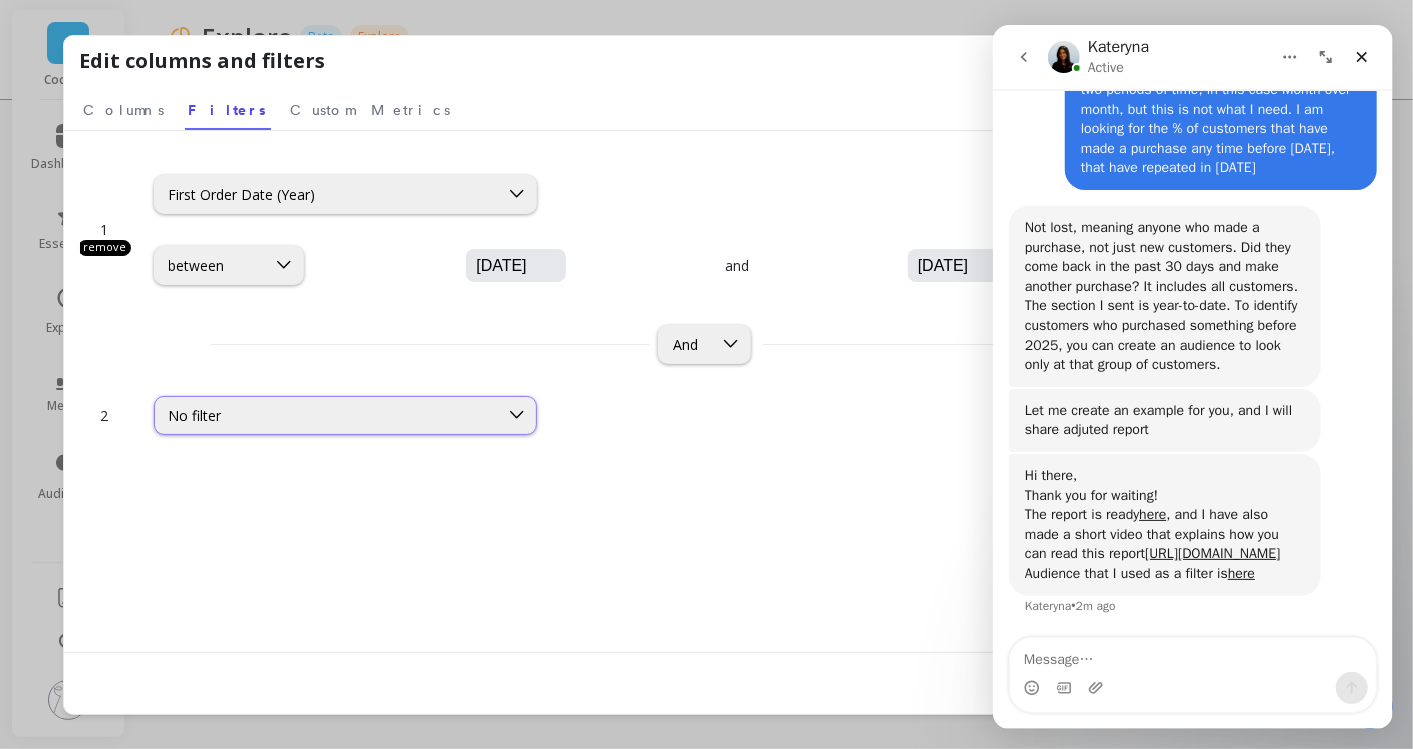 click on "No filter" at bounding box center (326, 415) 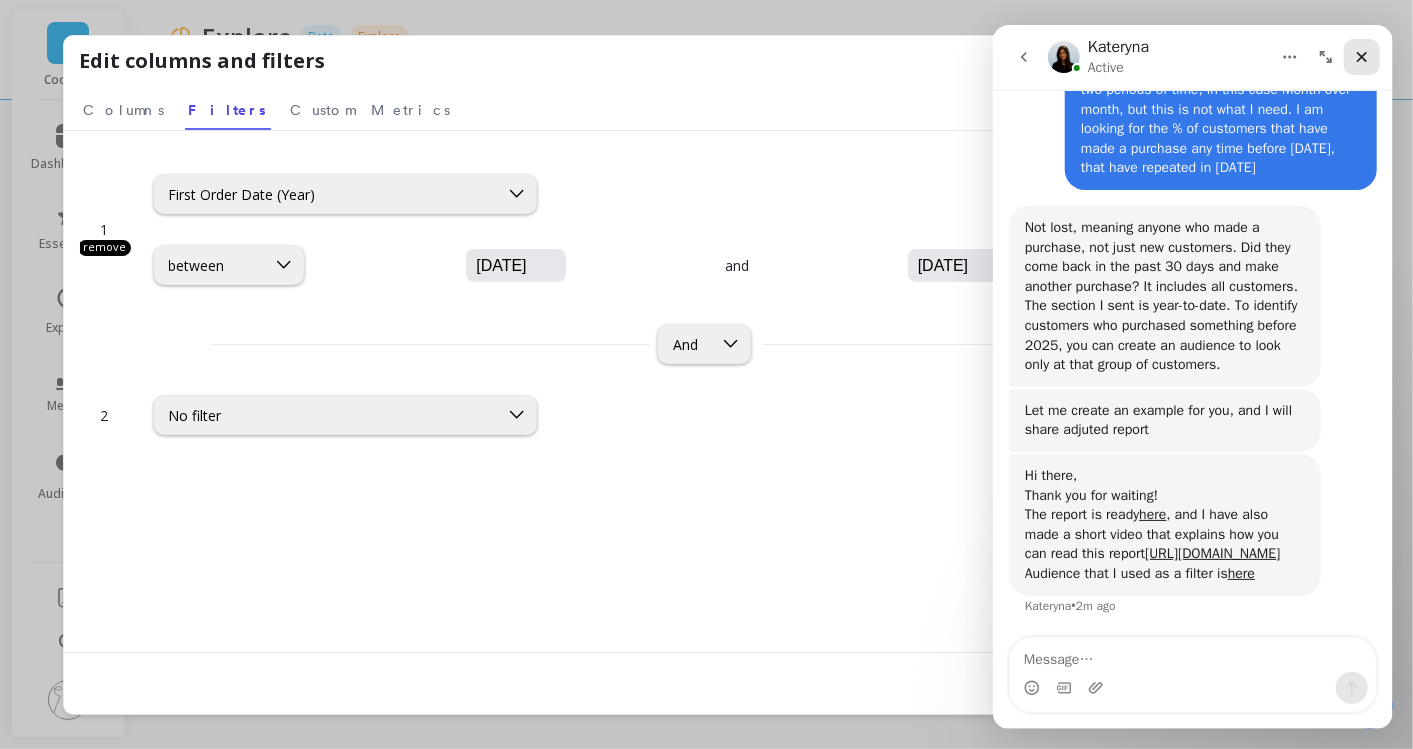 click at bounding box center [1361, 57] 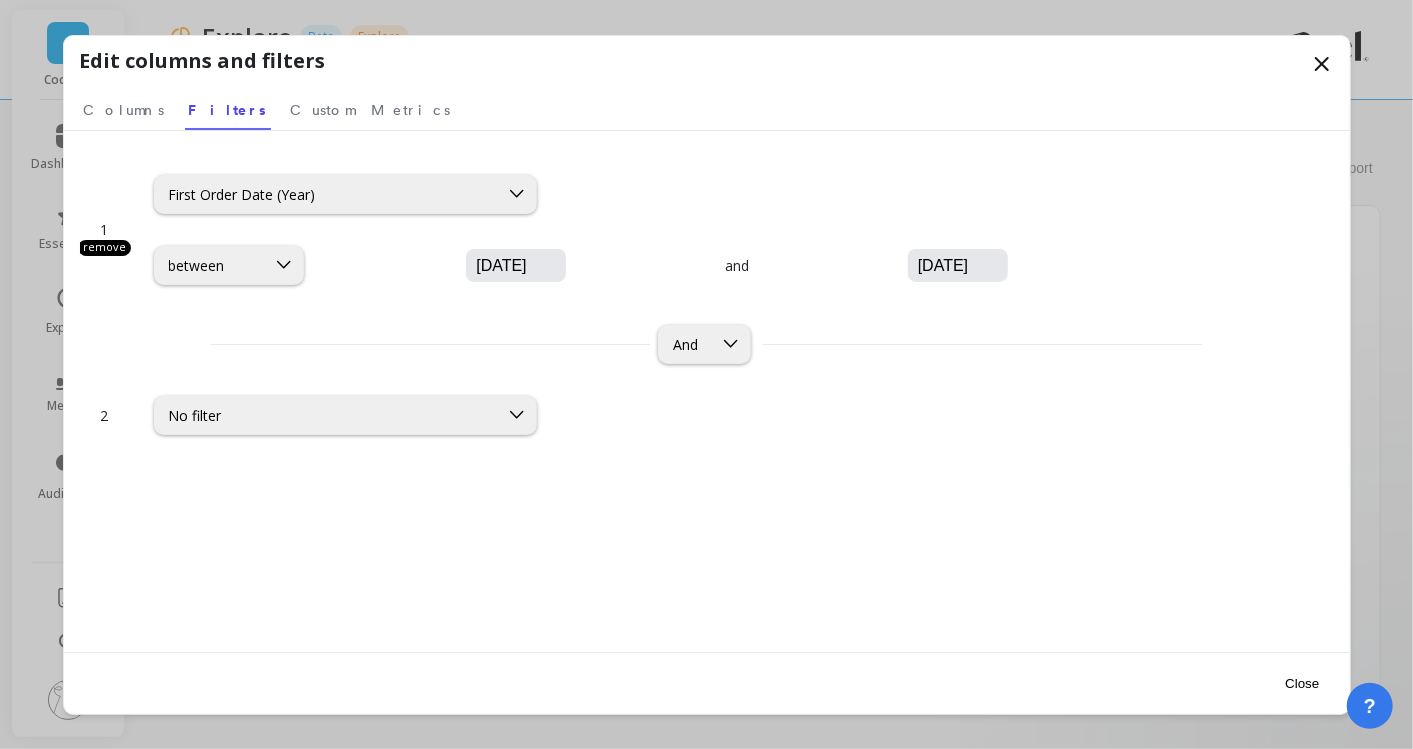 scroll, scrollTop: 0, scrollLeft: 0, axis: both 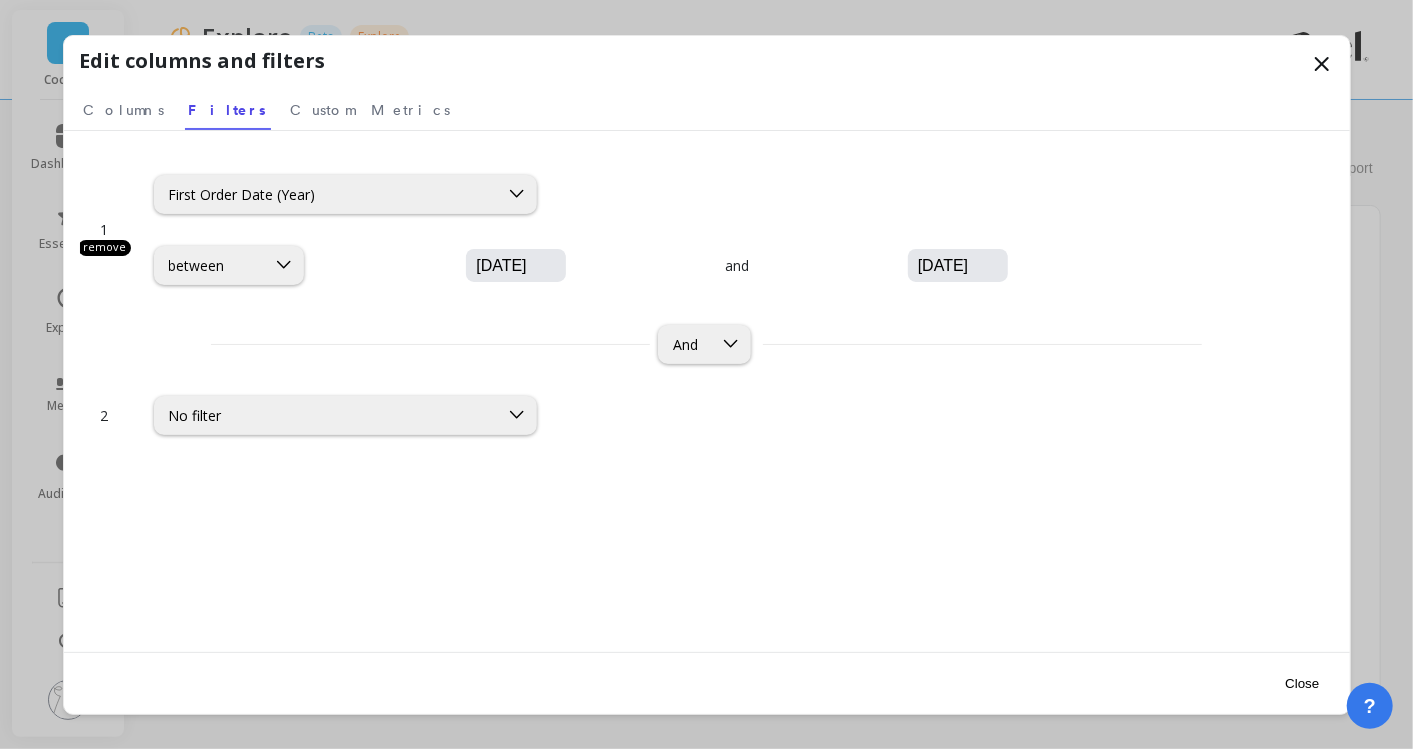 click on "Close" at bounding box center (1302, 683) 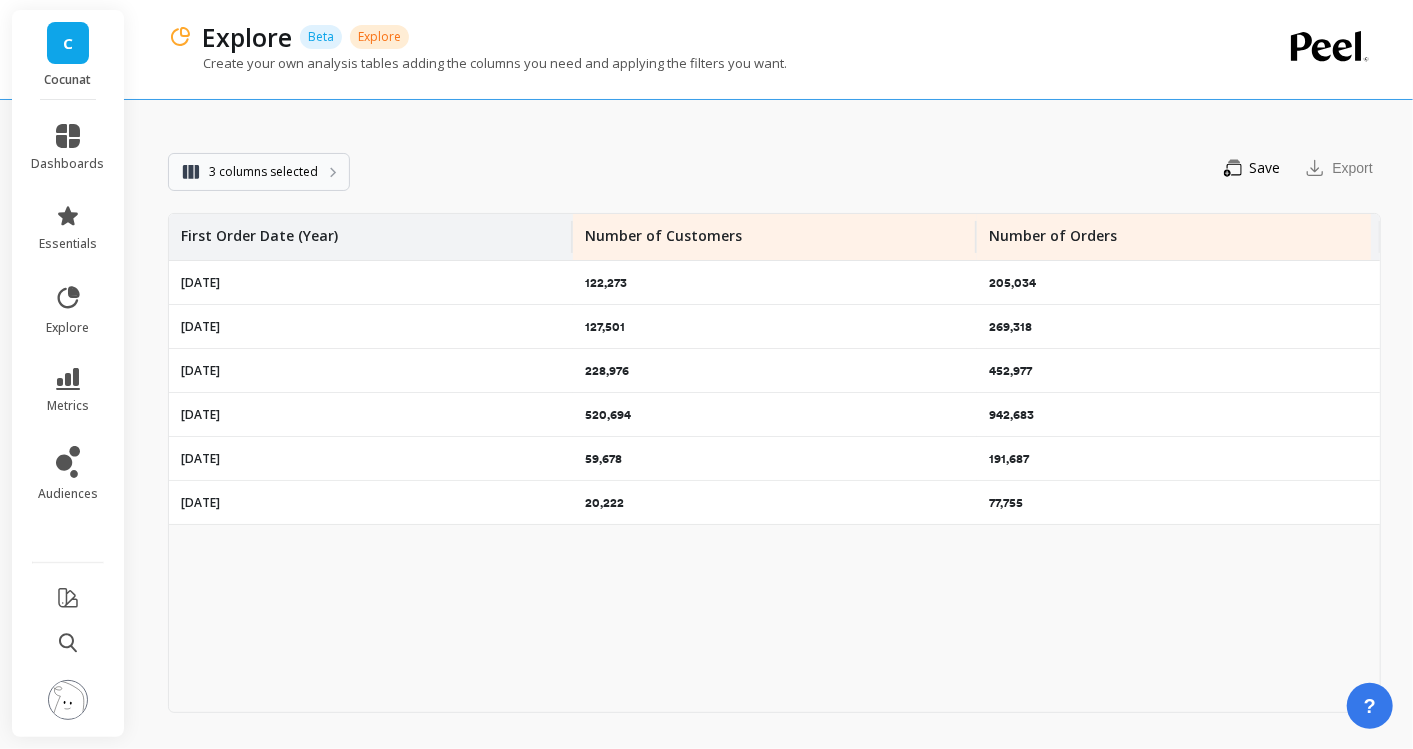 click on "3 columns selected" at bounding box center [259, 172] 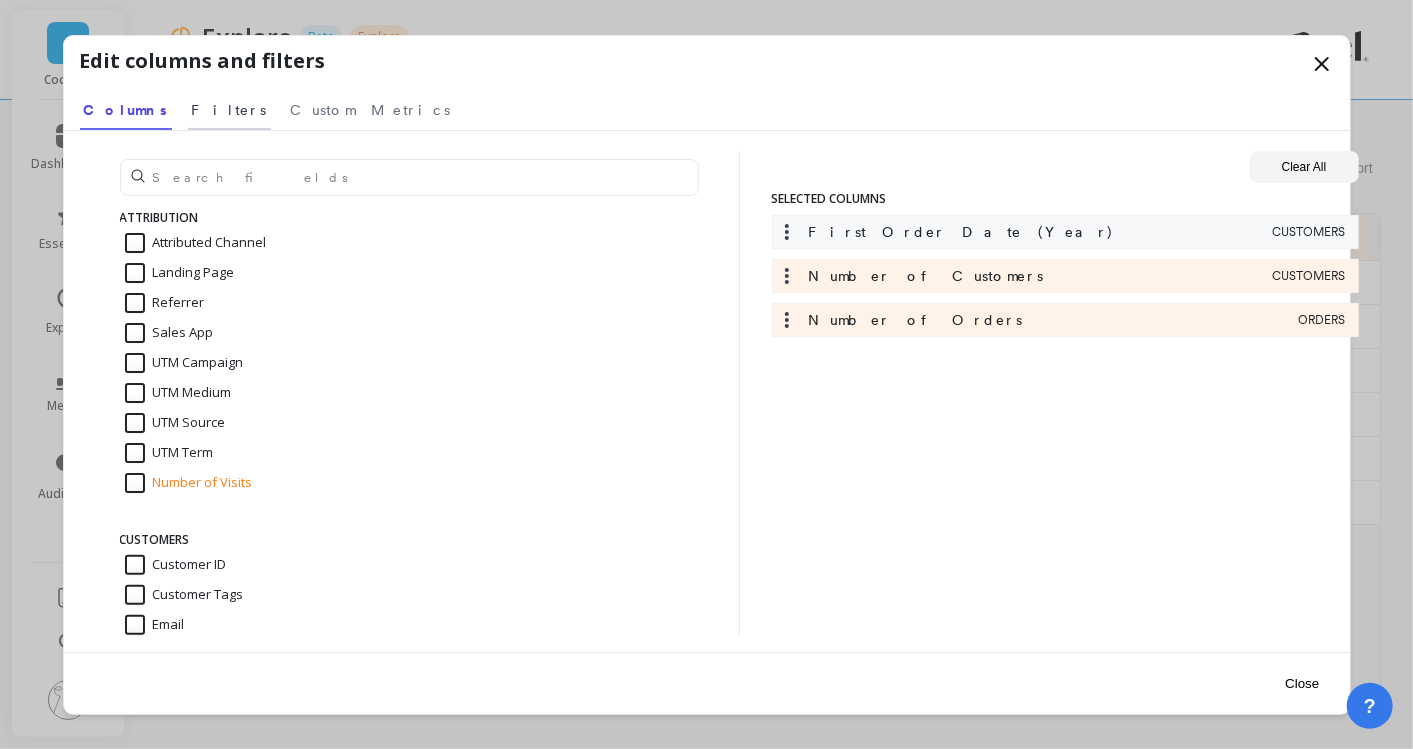 click on "Filters" at bounding box center (229, 107) 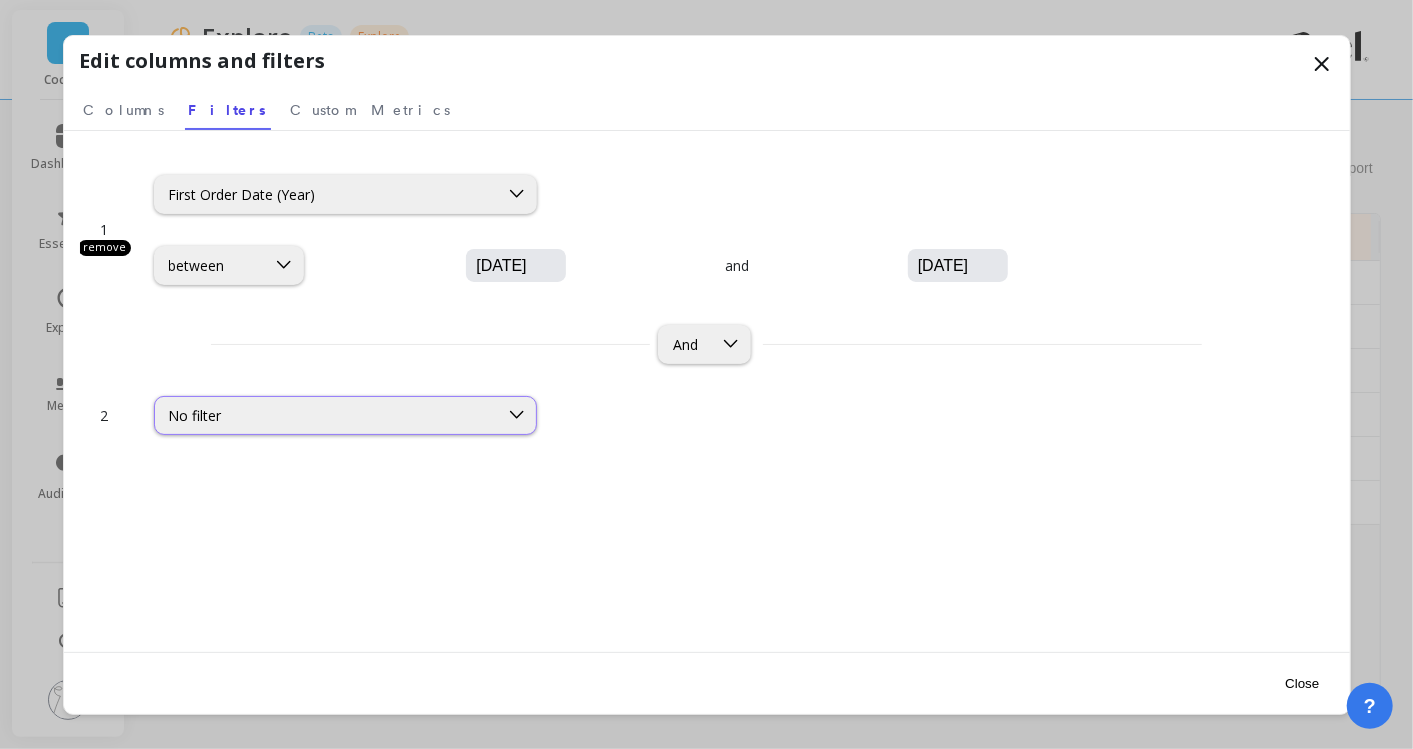 click on "No filter" at bounding box center (326, 415) 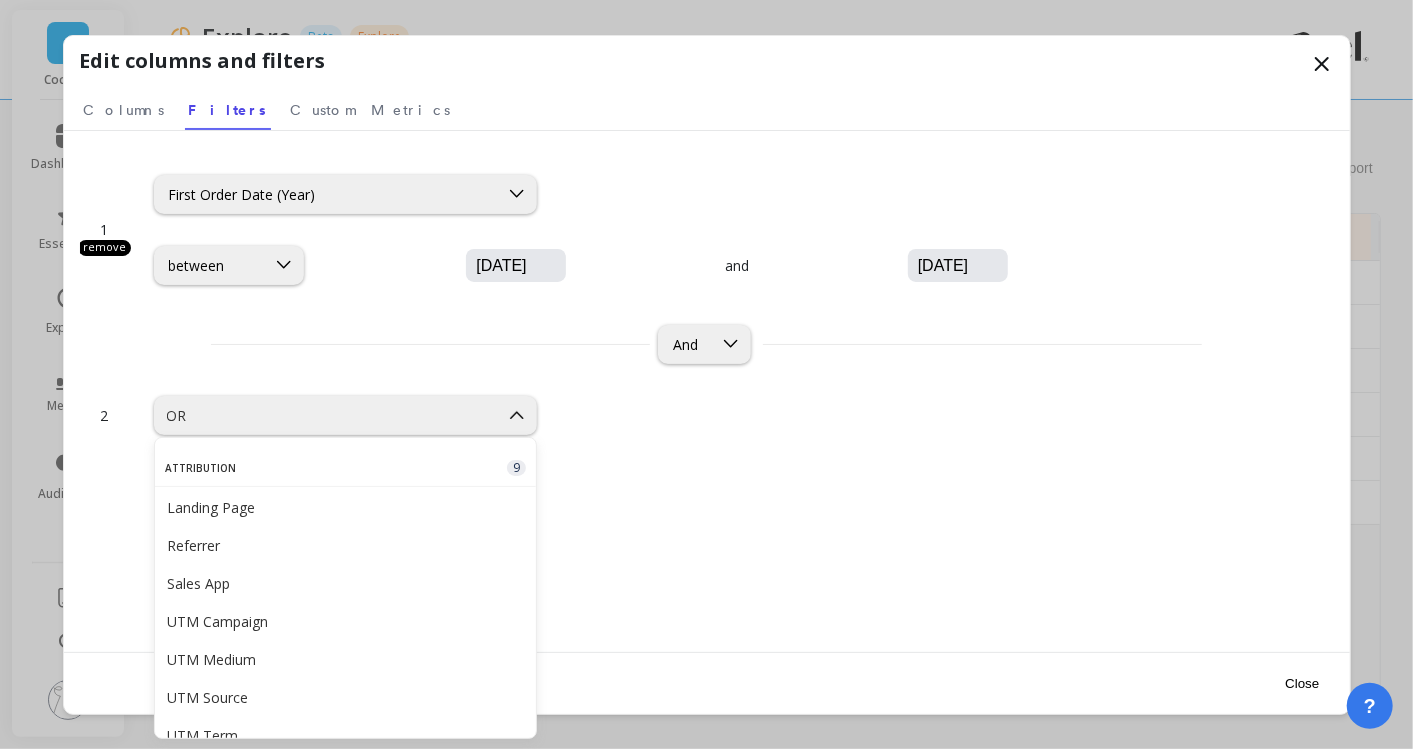 type on "O" 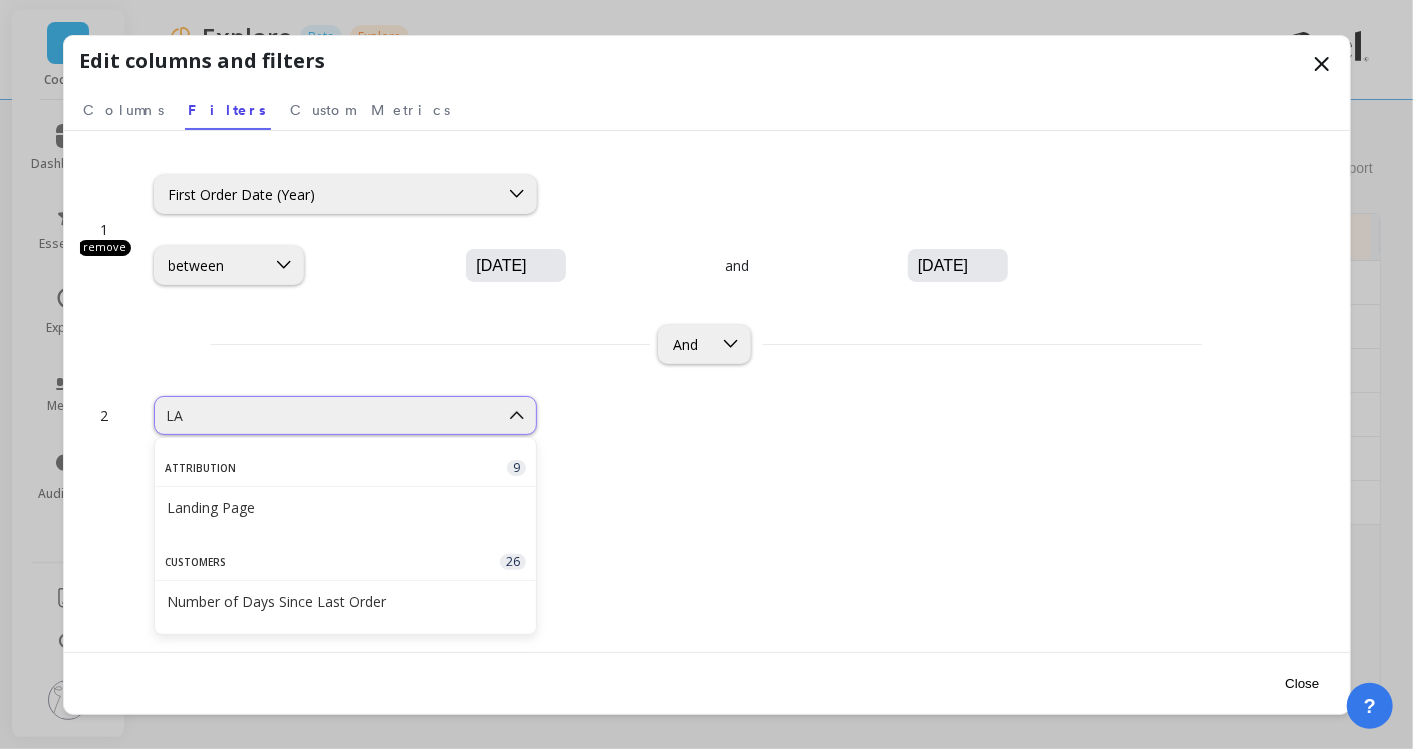 type on "L" 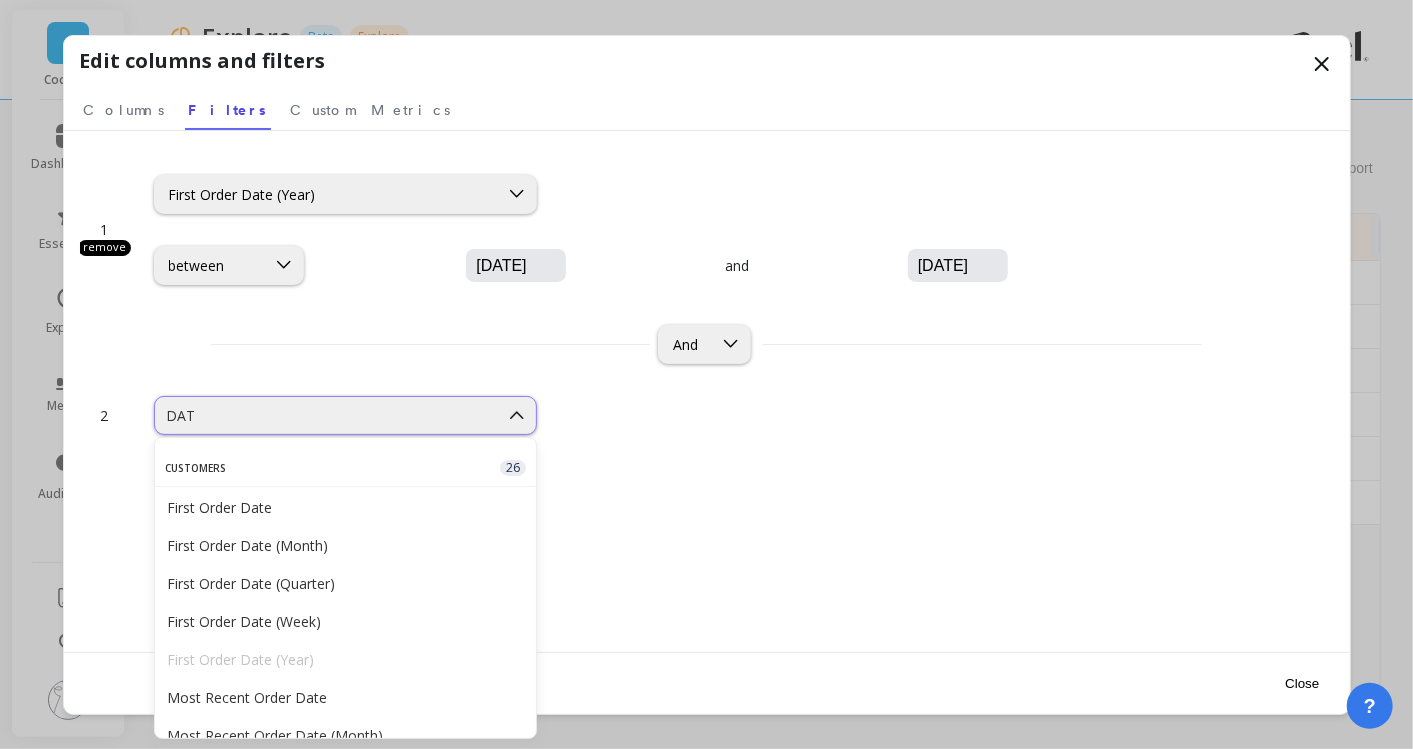 type on "DATE" 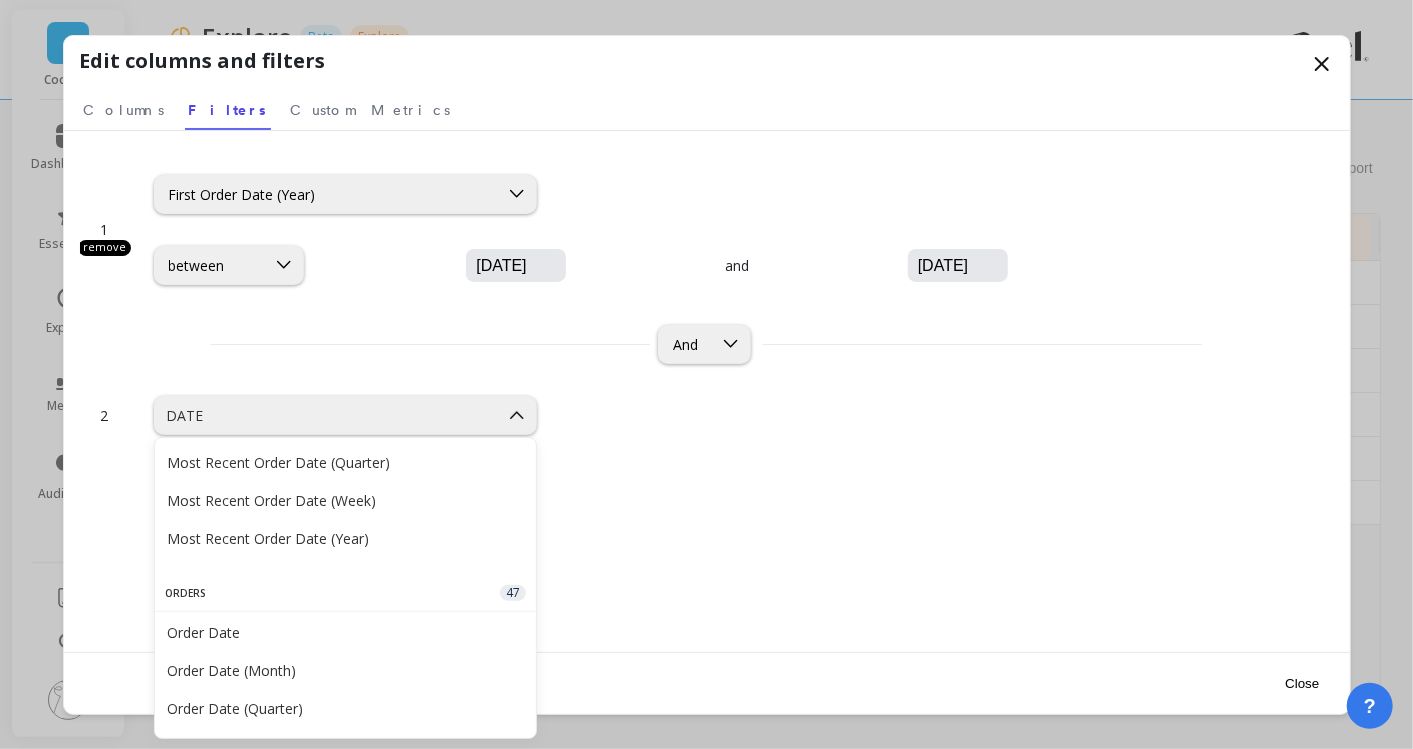 scroll, scrollTop: 313, scrollLeft: 0, axis: vertical 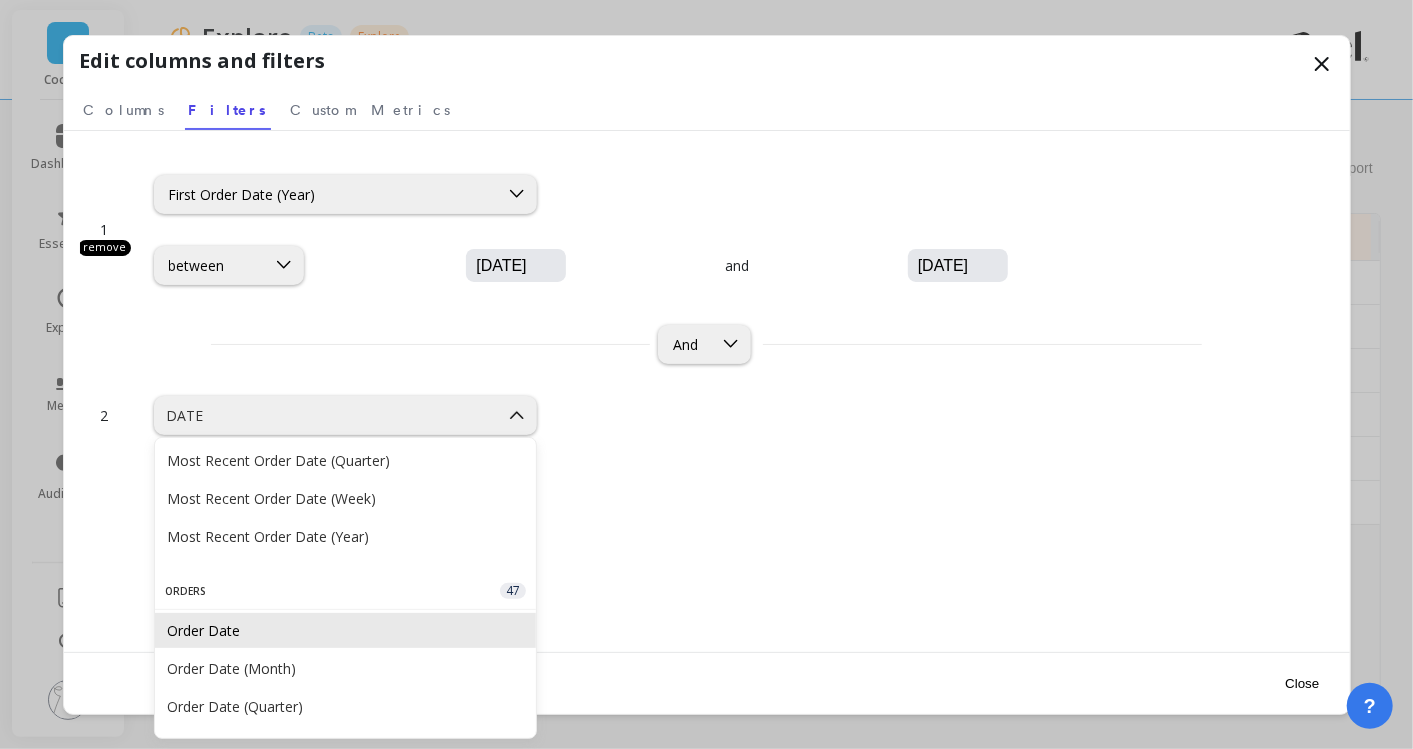 click on "Order Date" at bounding box center [345, 630] 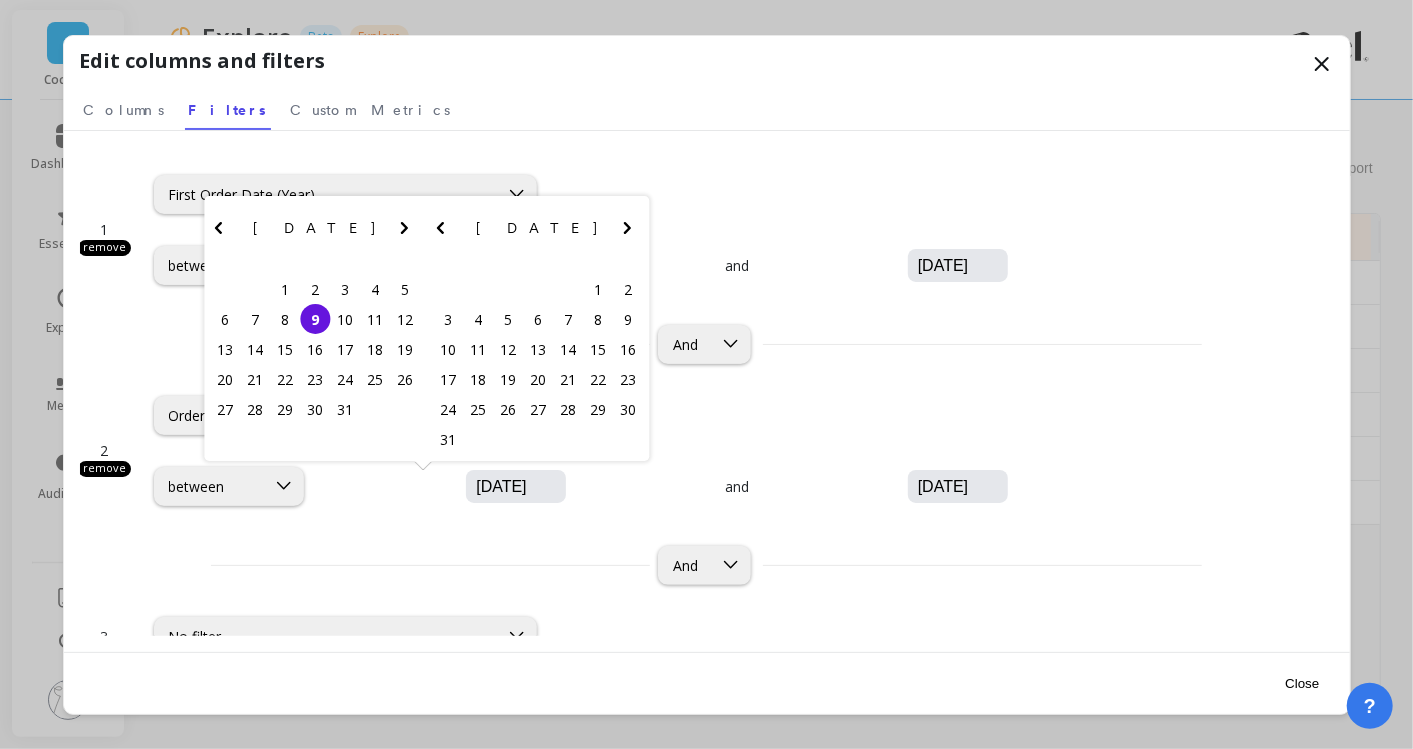 click on "[DATE]" at bounding box center (576, 487) 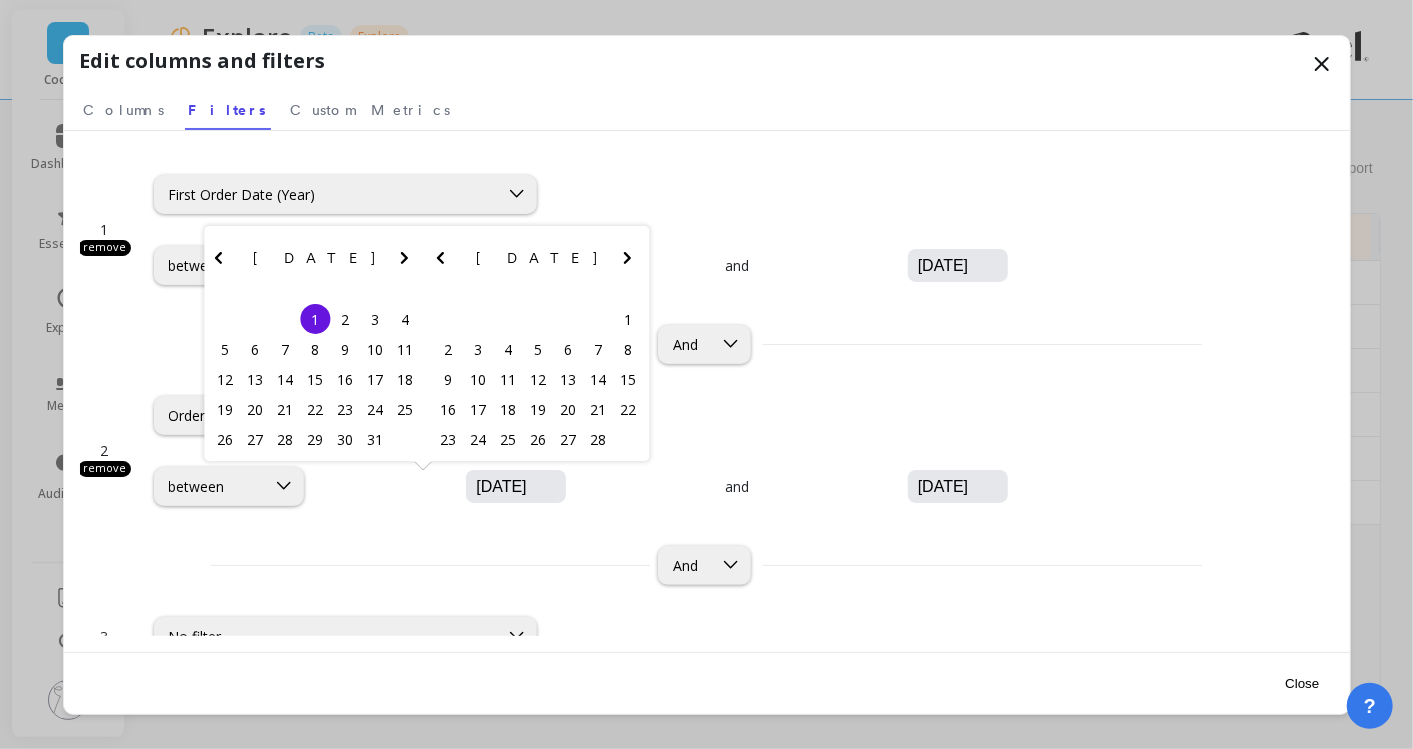 type on "[DATE]" 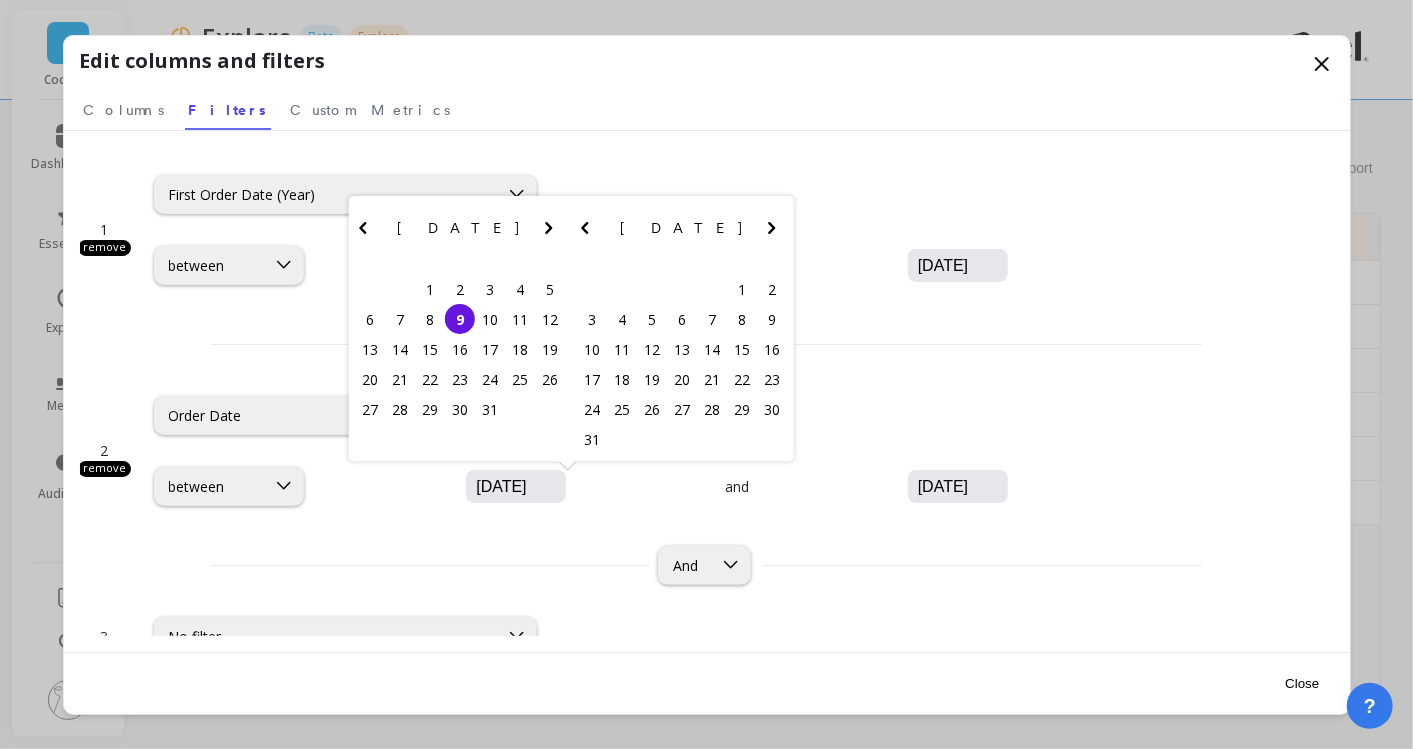 click on "[DATE]" at bounding box center (1018, 487) 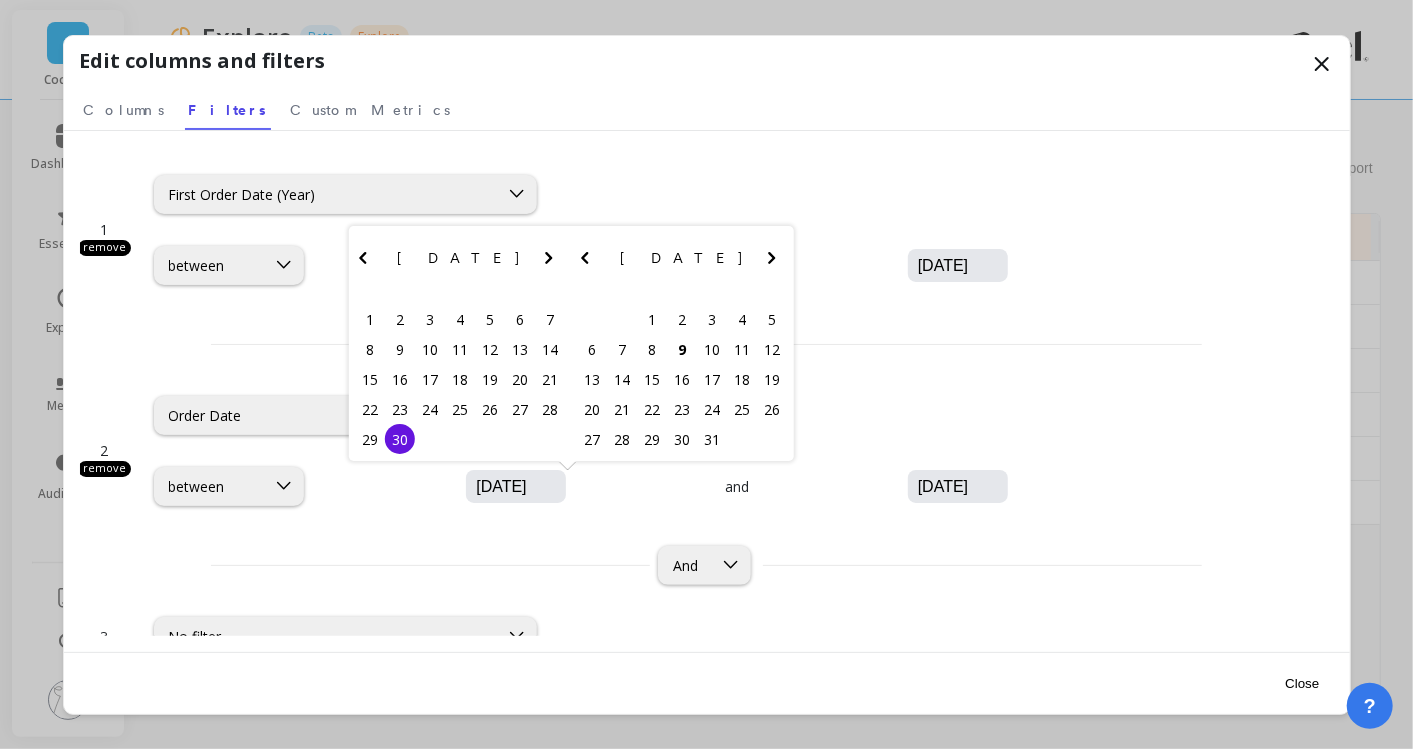 type on "[DATE]" 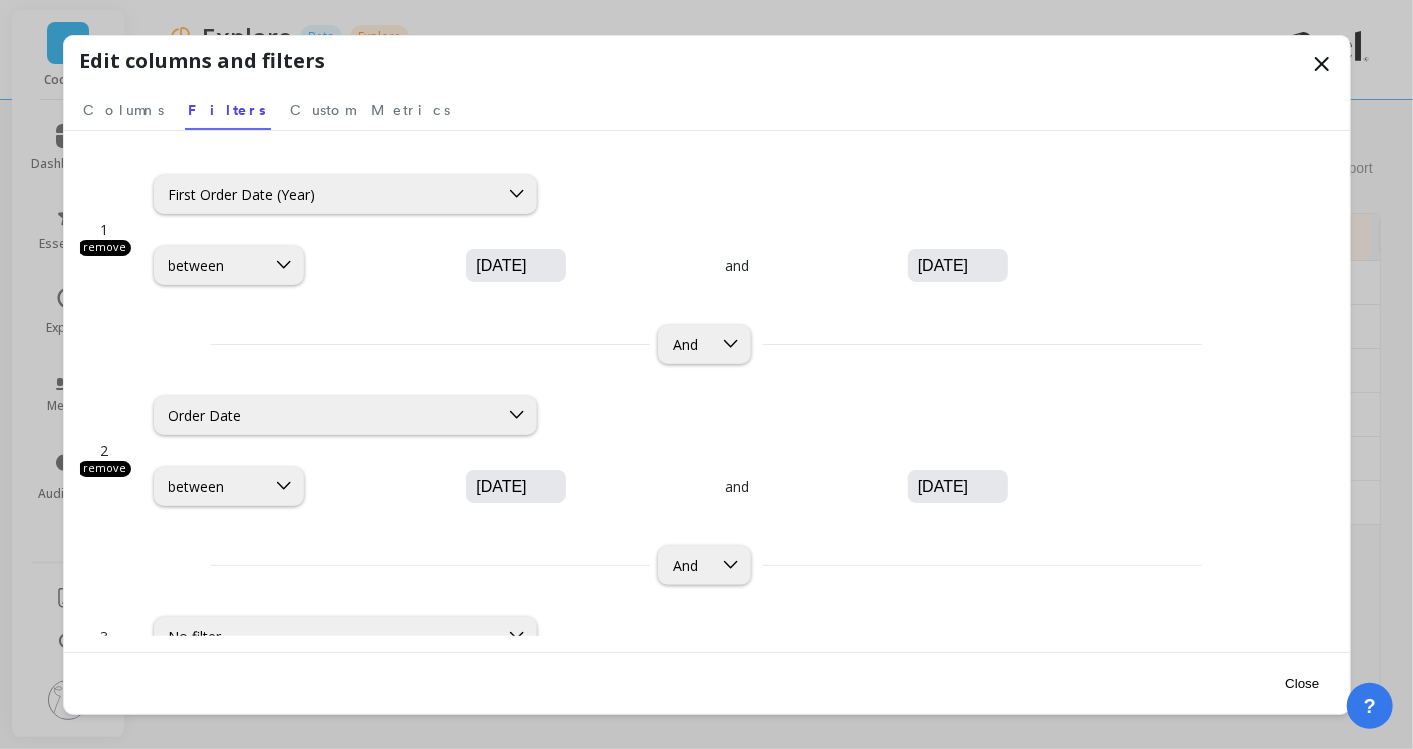 click on "Close" at bounding box center [1302, 683] 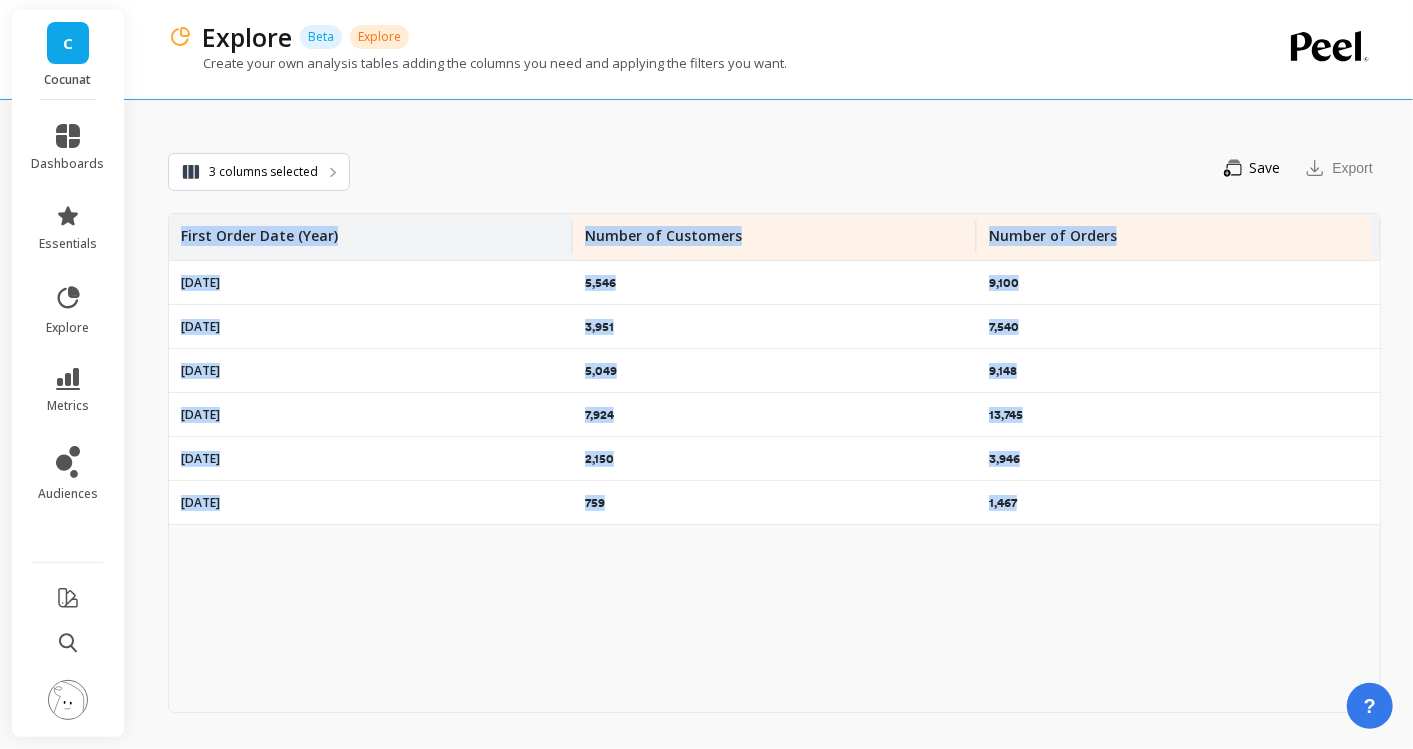 drag, startPoint x: 176, startPoint y: 231, endPoint x: 1028, endPoint y: 505, distance: 894.97485 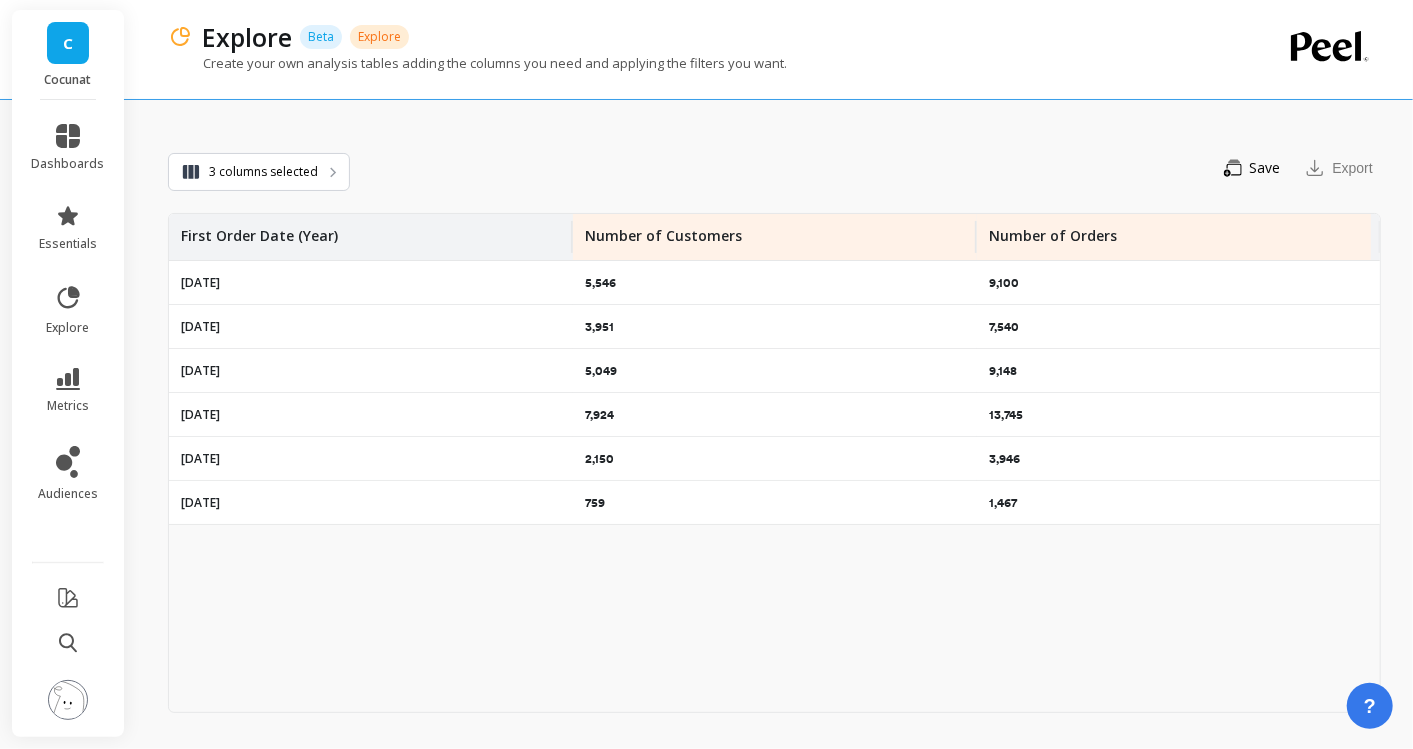 click on "3 columns selected" at bounding box center [259, 172] 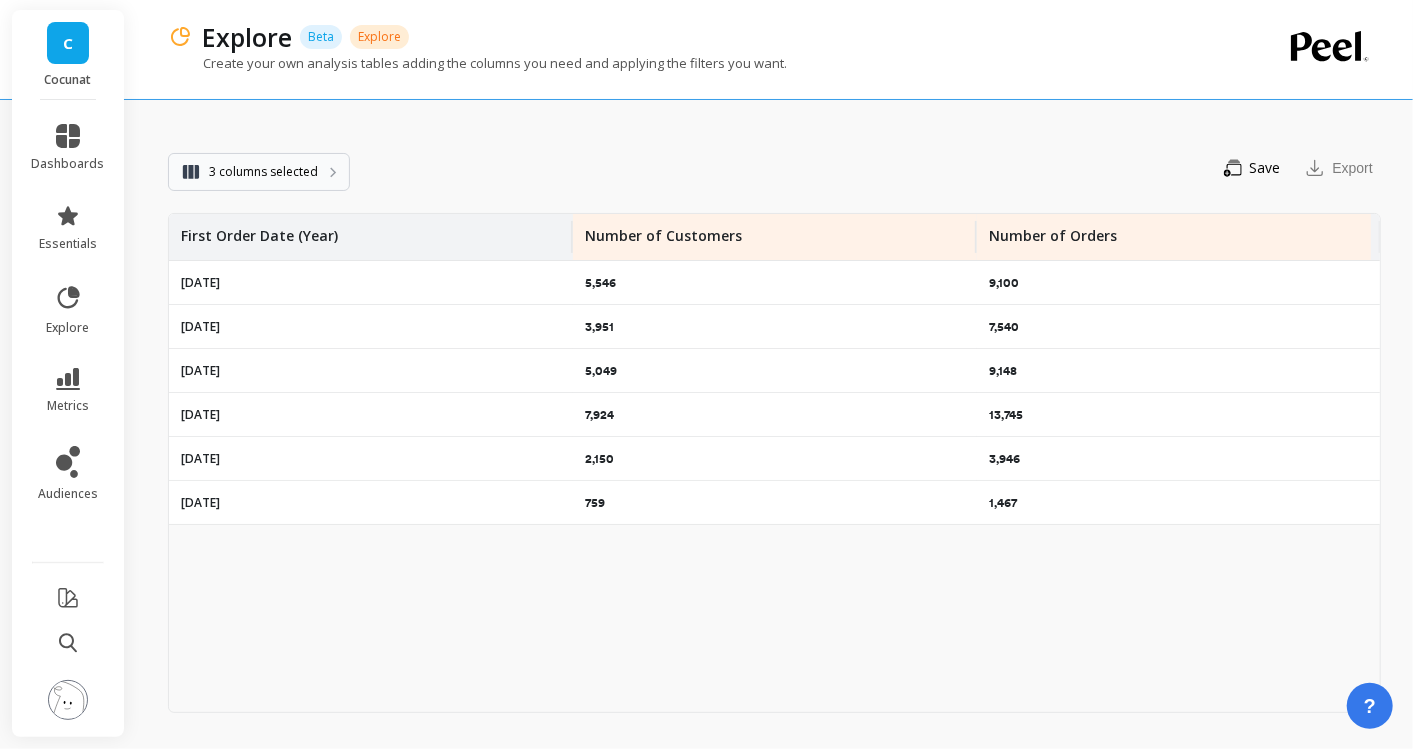 click on "3 columns selected" at bounding box center (263, 172) 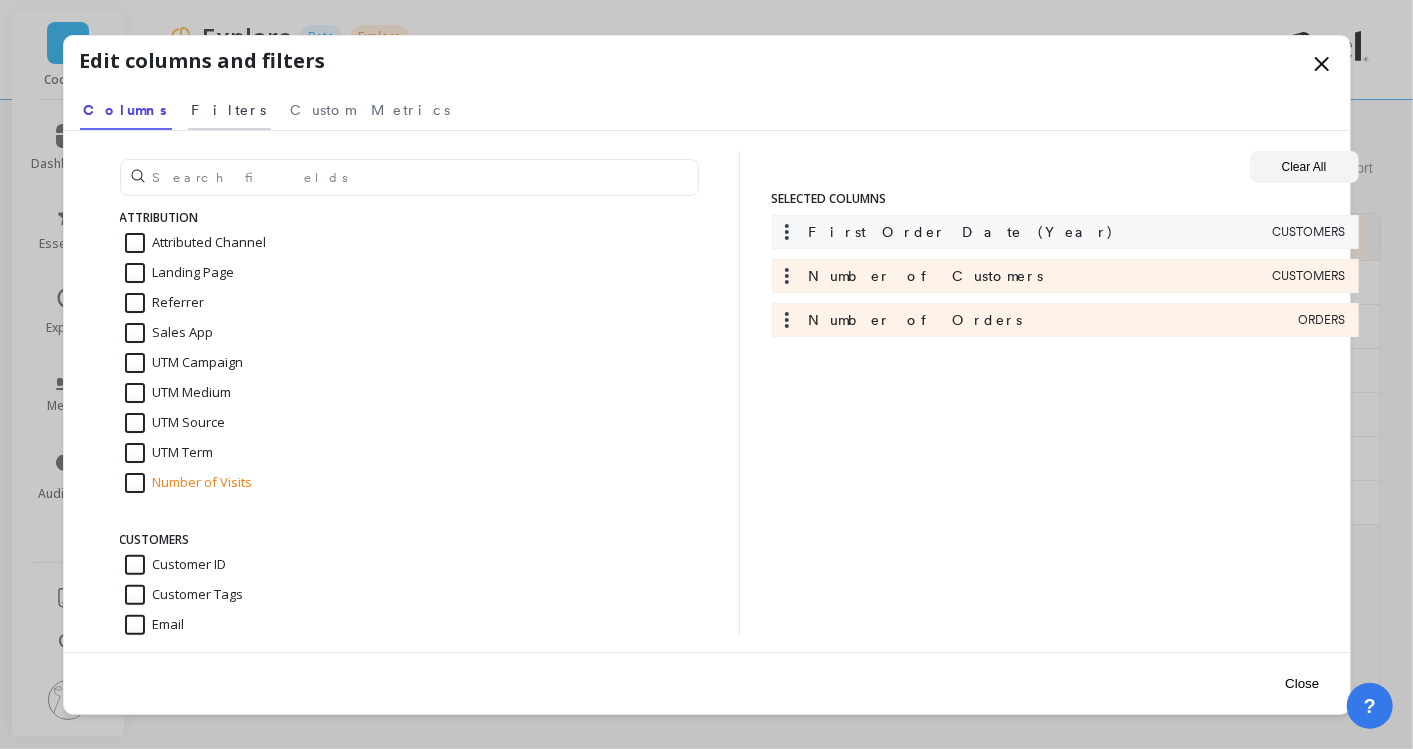 click on "Filters" at bounding box center (229, 110) 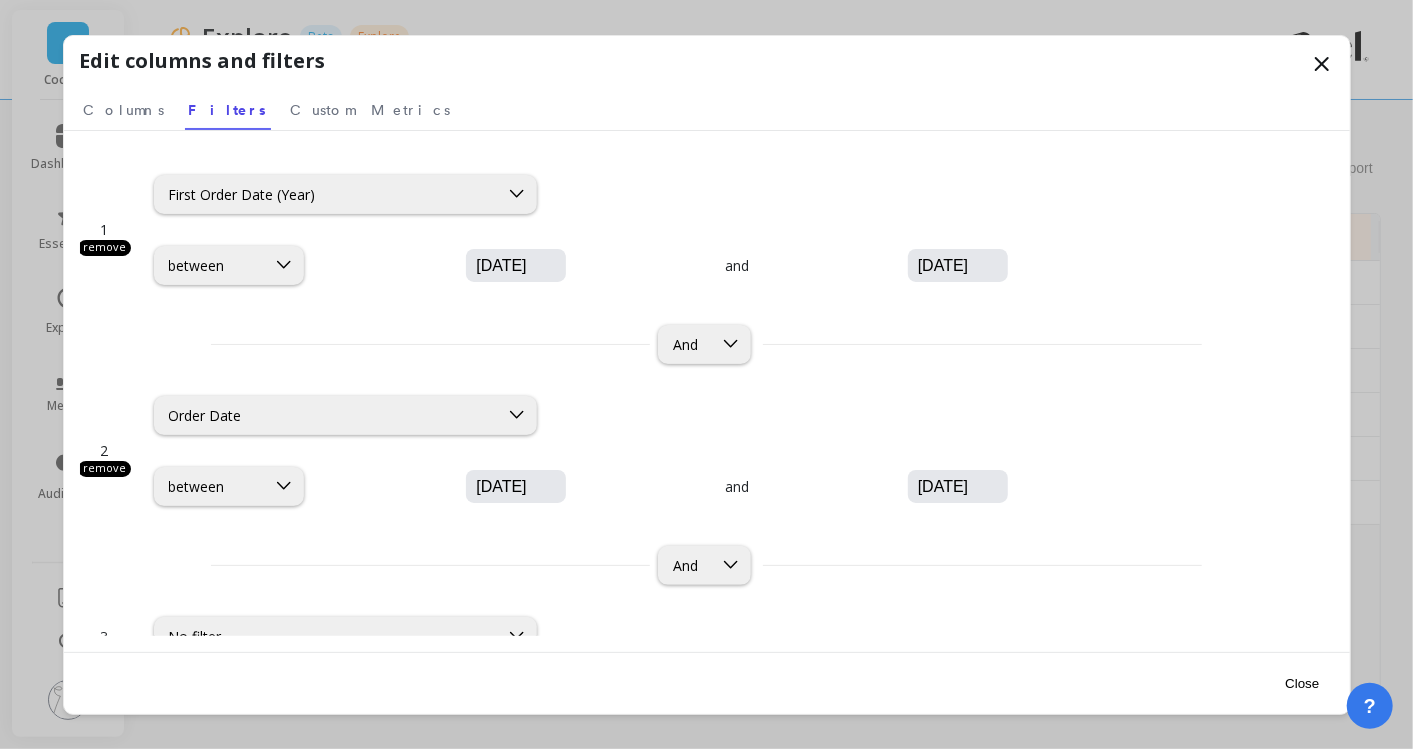 click on "[DATE]" at bounding box center (576, 487) 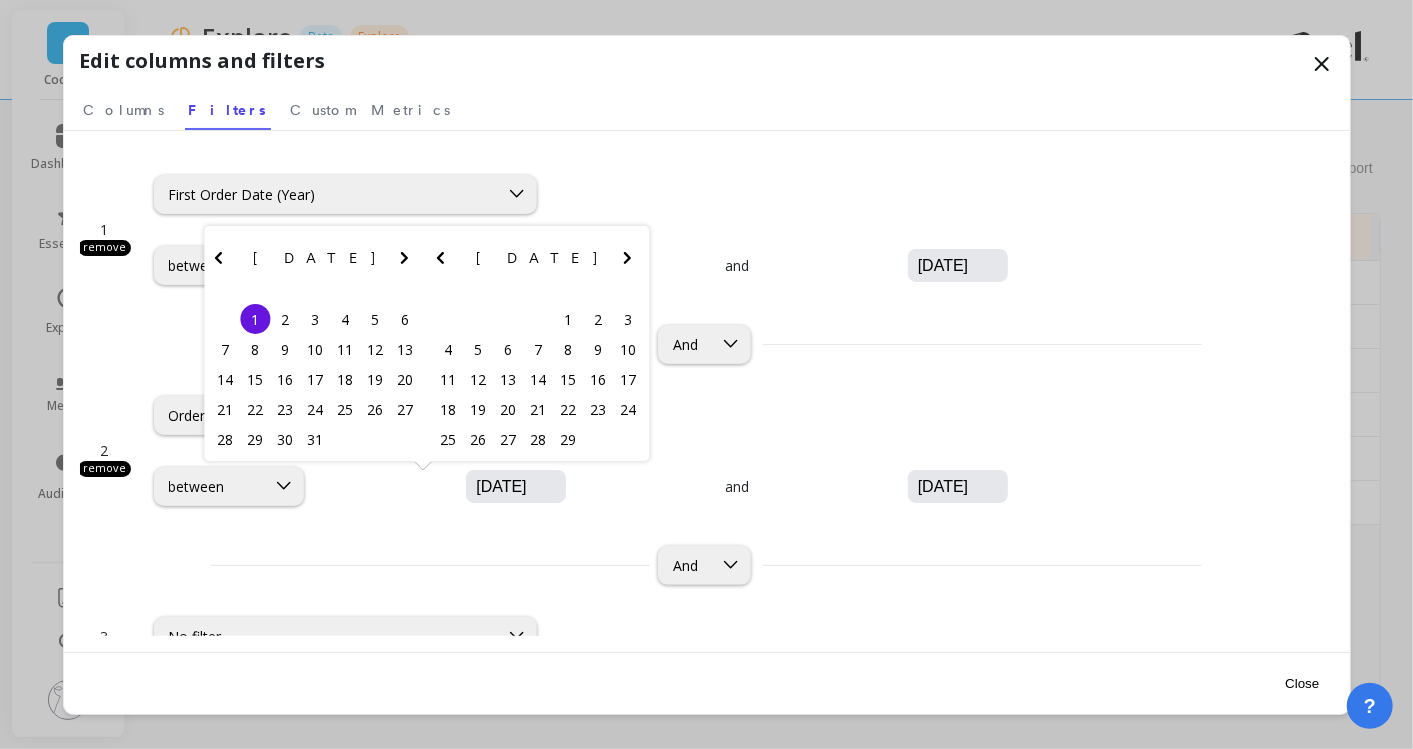 type on "[DATE]" 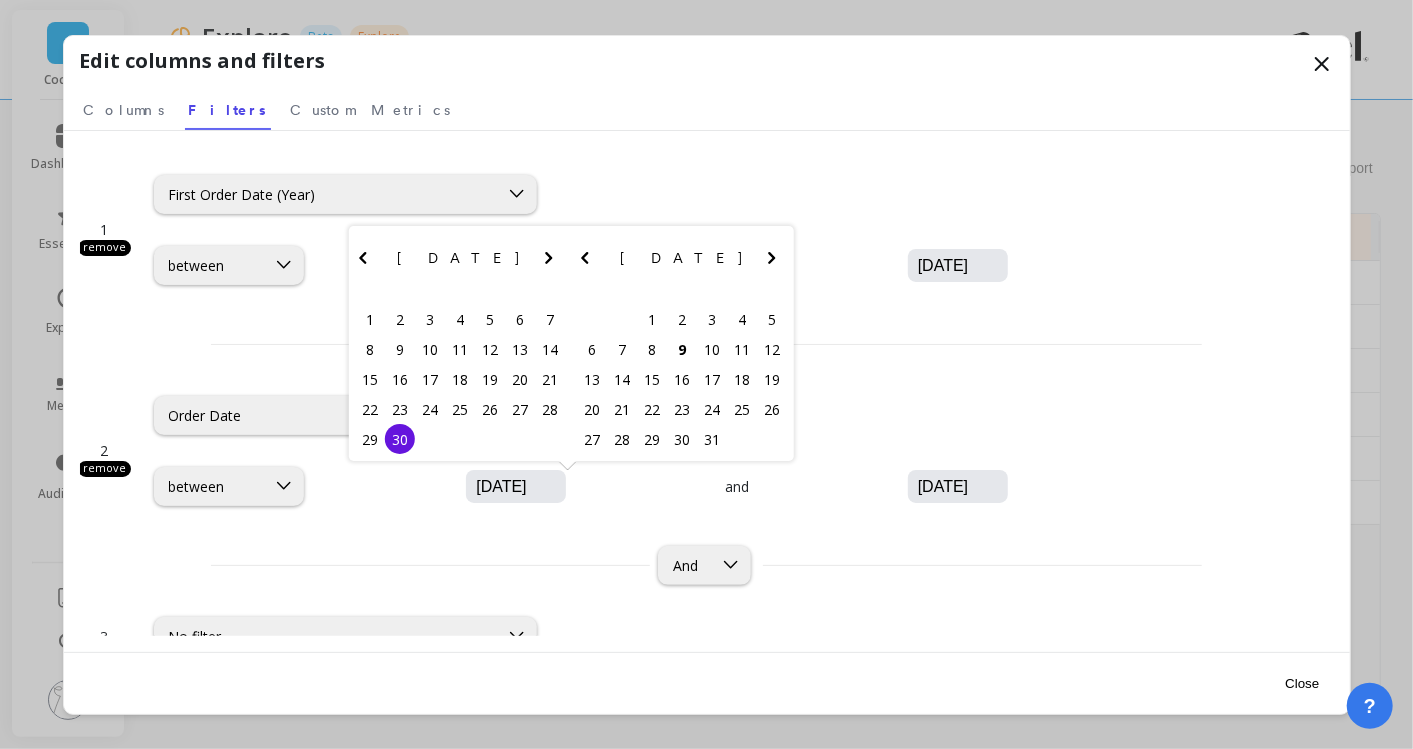 click on "[DATE]" at bounding box center [1018, 487] 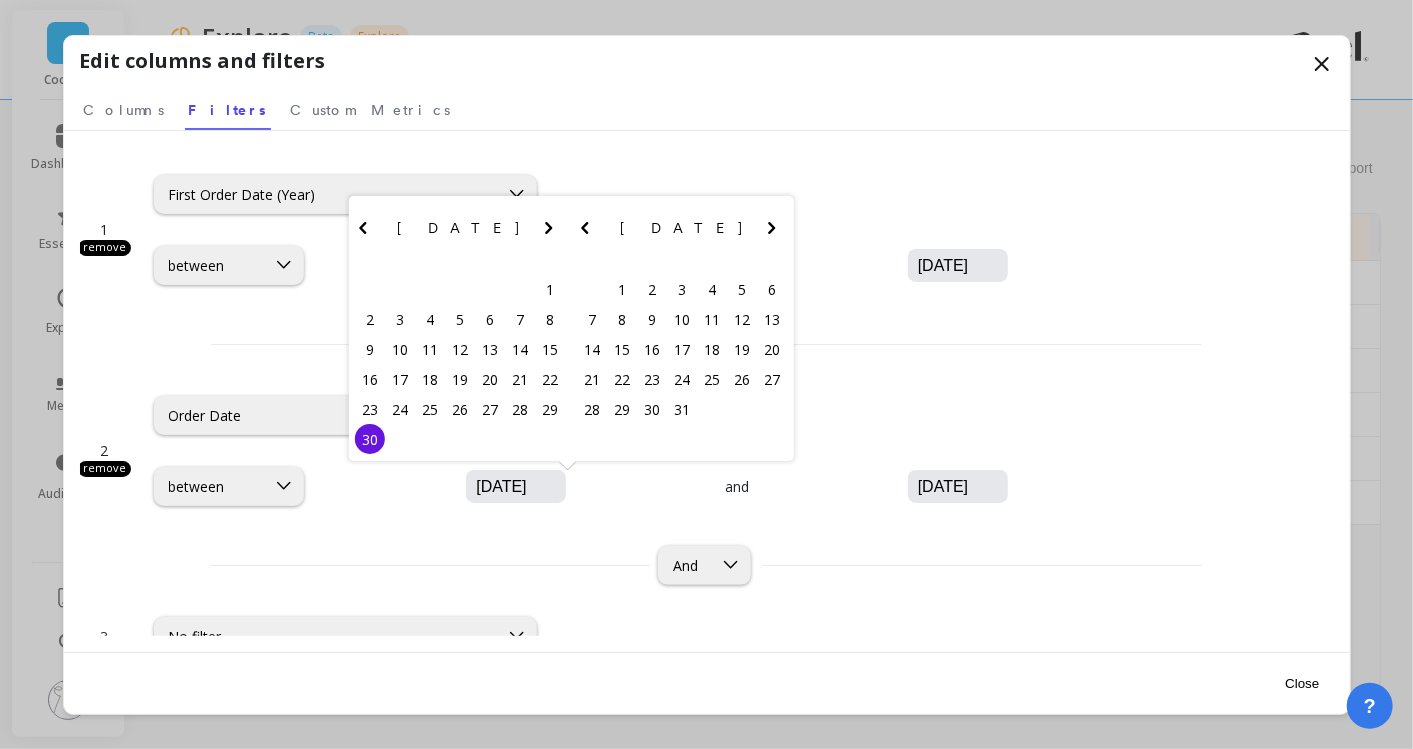 type on "[DATE]" 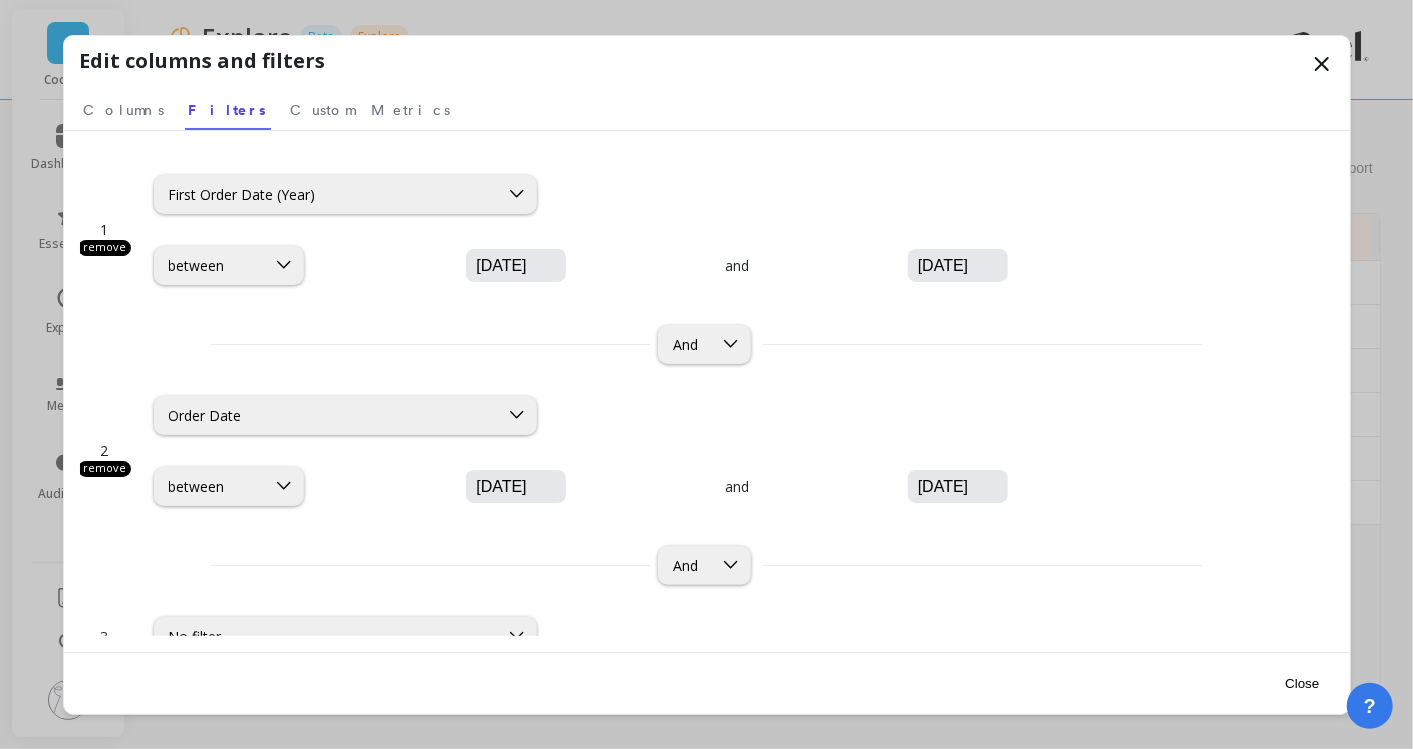 click on "No filter" at bounding box center (655, 624) 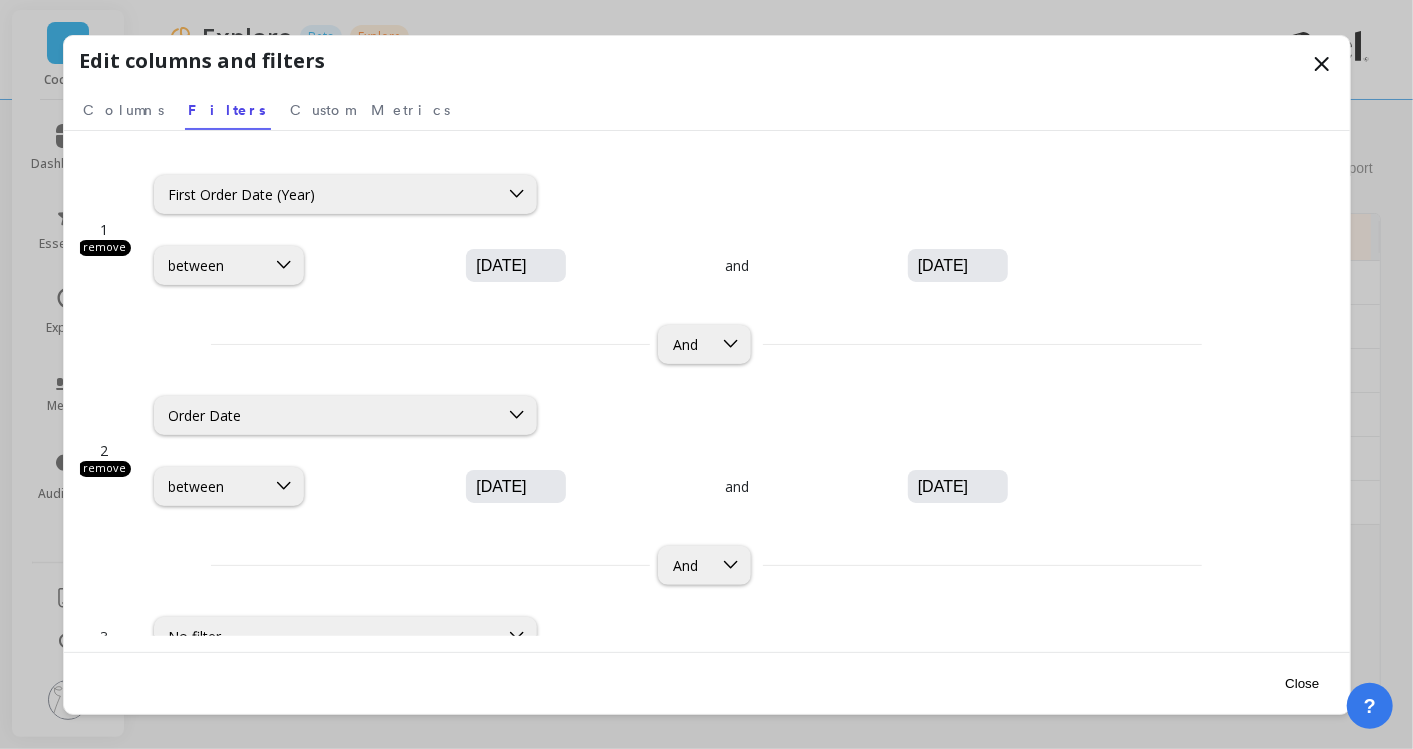 click on "Close" at bounding box center [1302, 683] 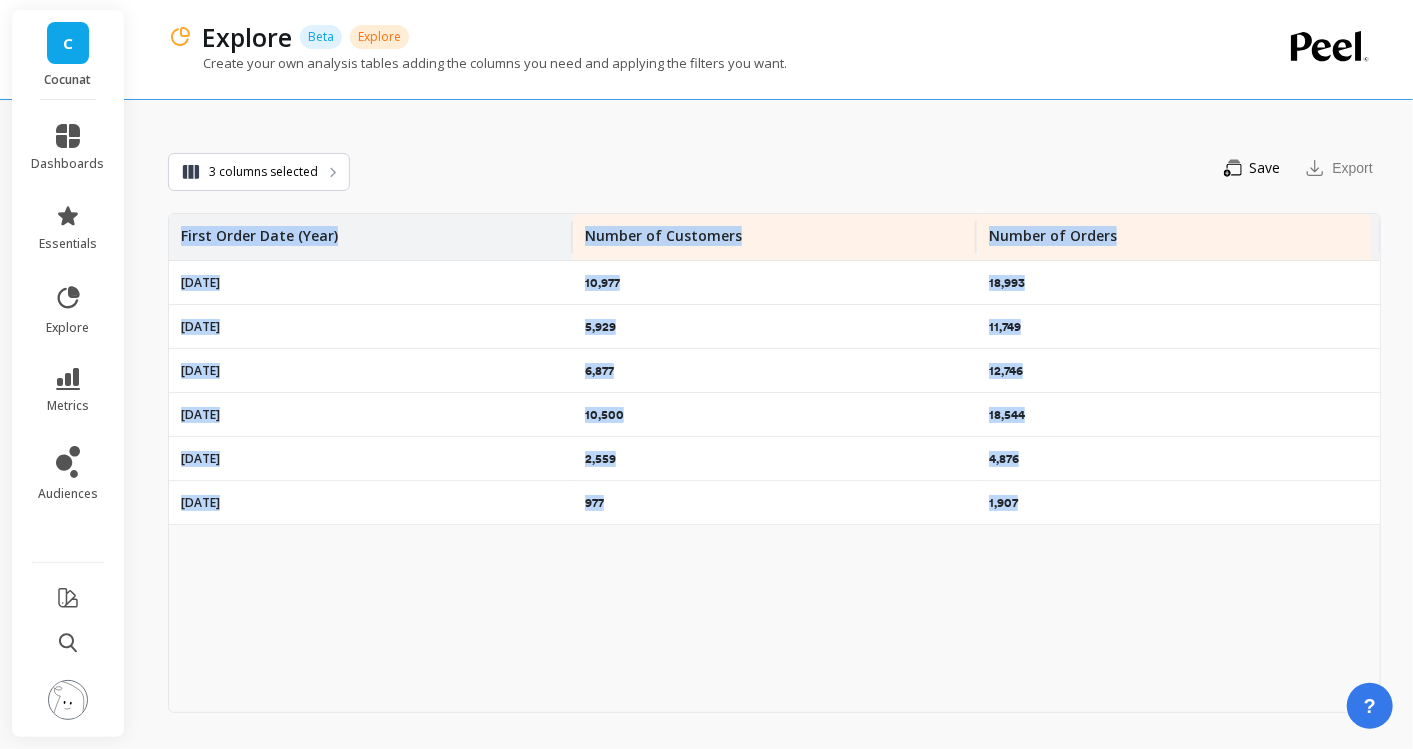 drag, startPoint x: 174, startPoint y: 228, endPoint x: 1054, endPoint y: 494, distance: 919.32367 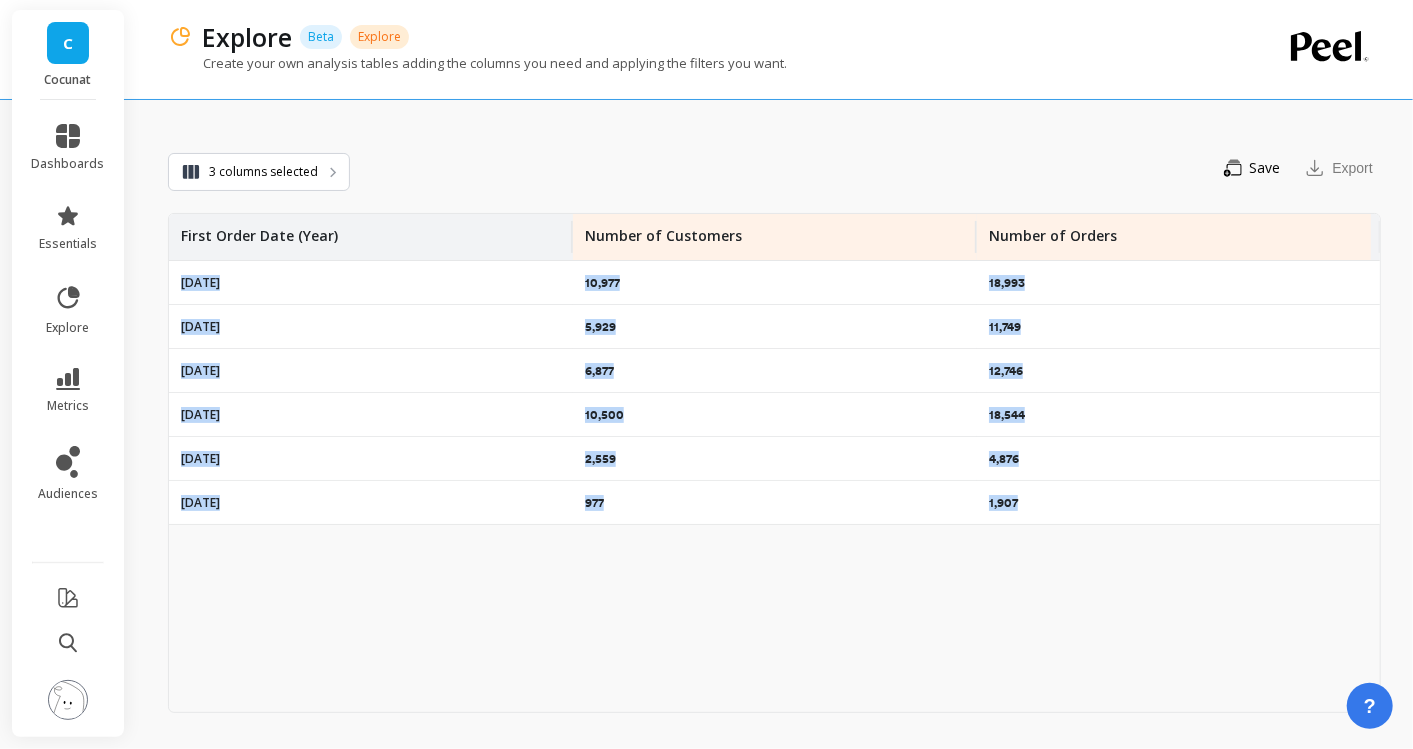drag, startPoint x: 180, startPoint y: 276, endPoint x: 1020, endPoint y: 495, distance: 868.0789 